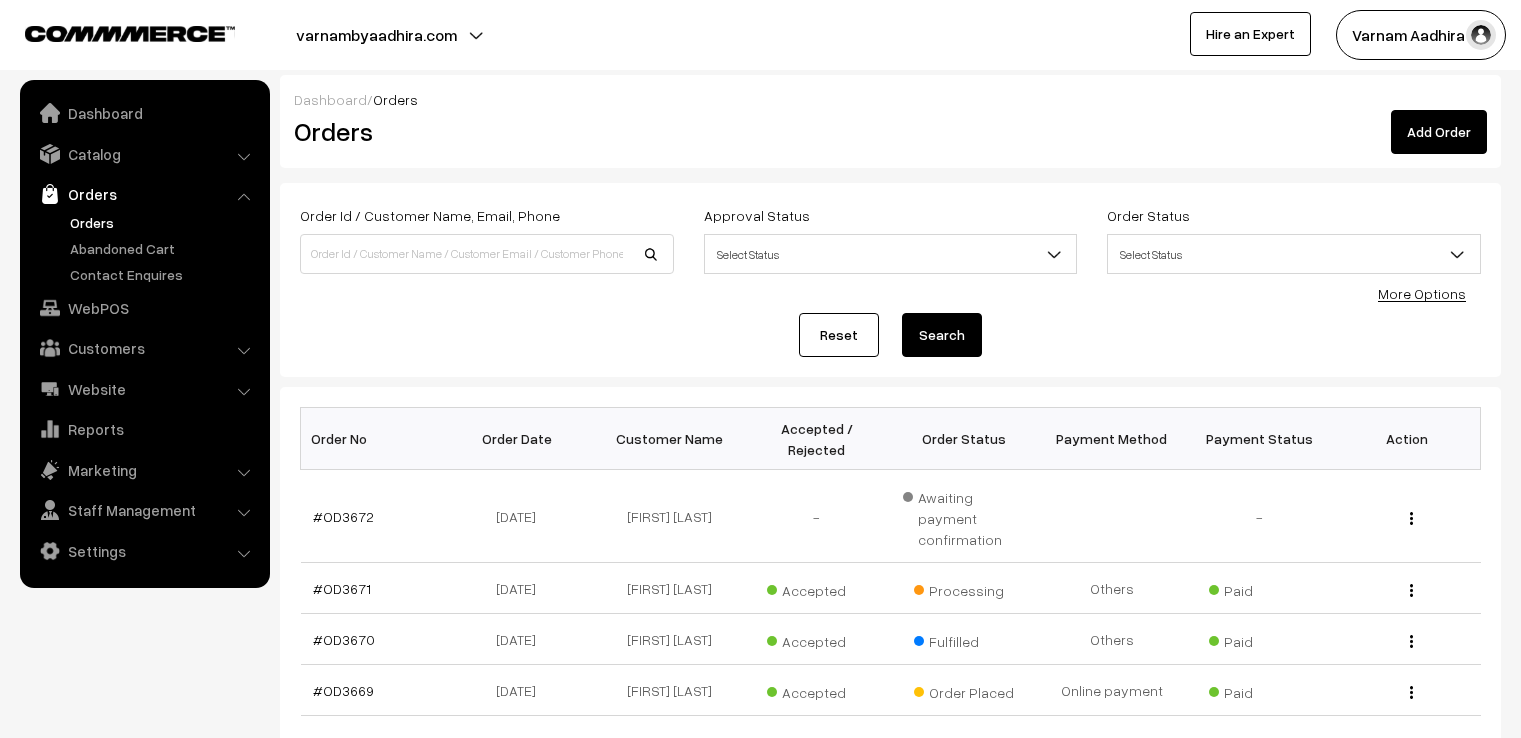 scroll, scrollTop: 0, scrollLeft: 0, axis: both 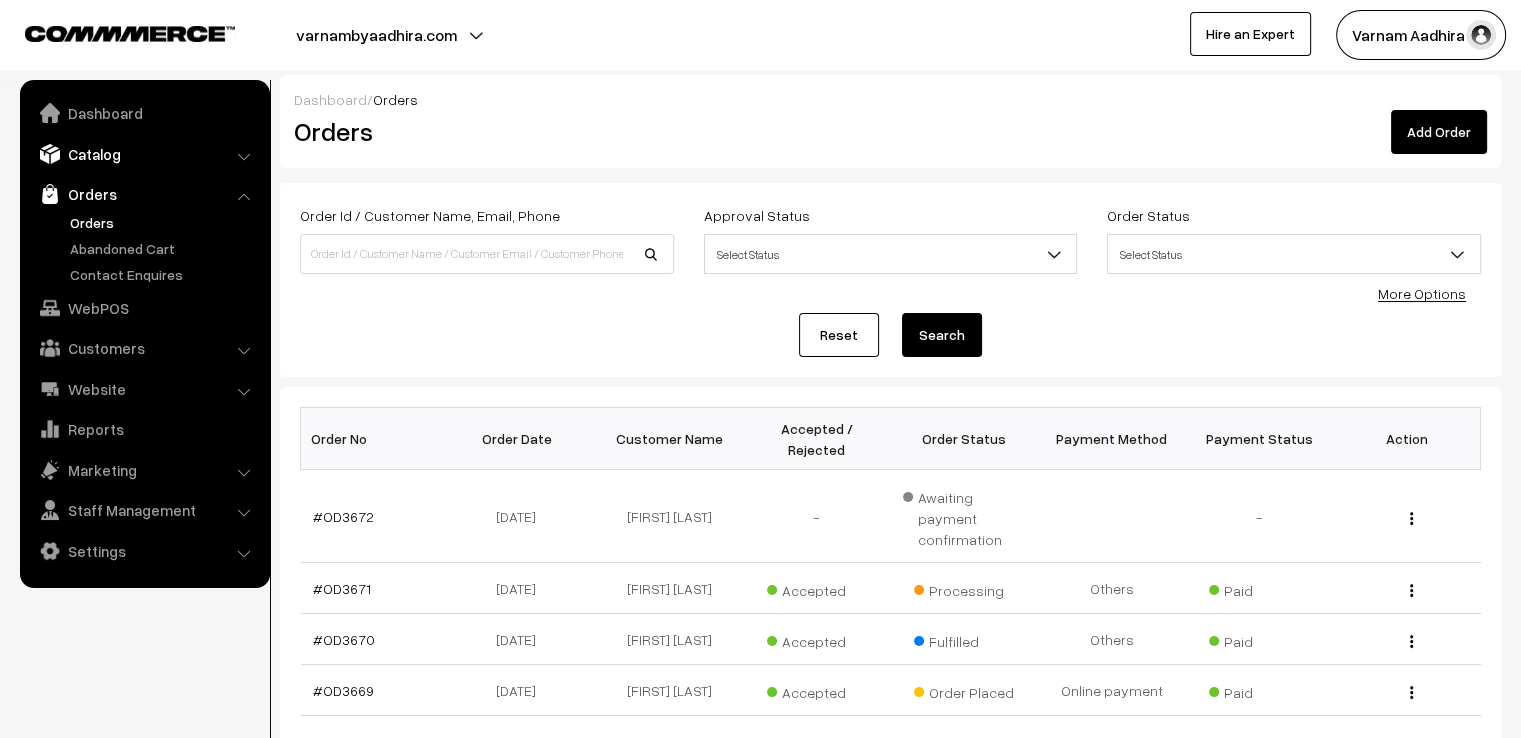 click on "Catalog" at bounding box center [144, 154] 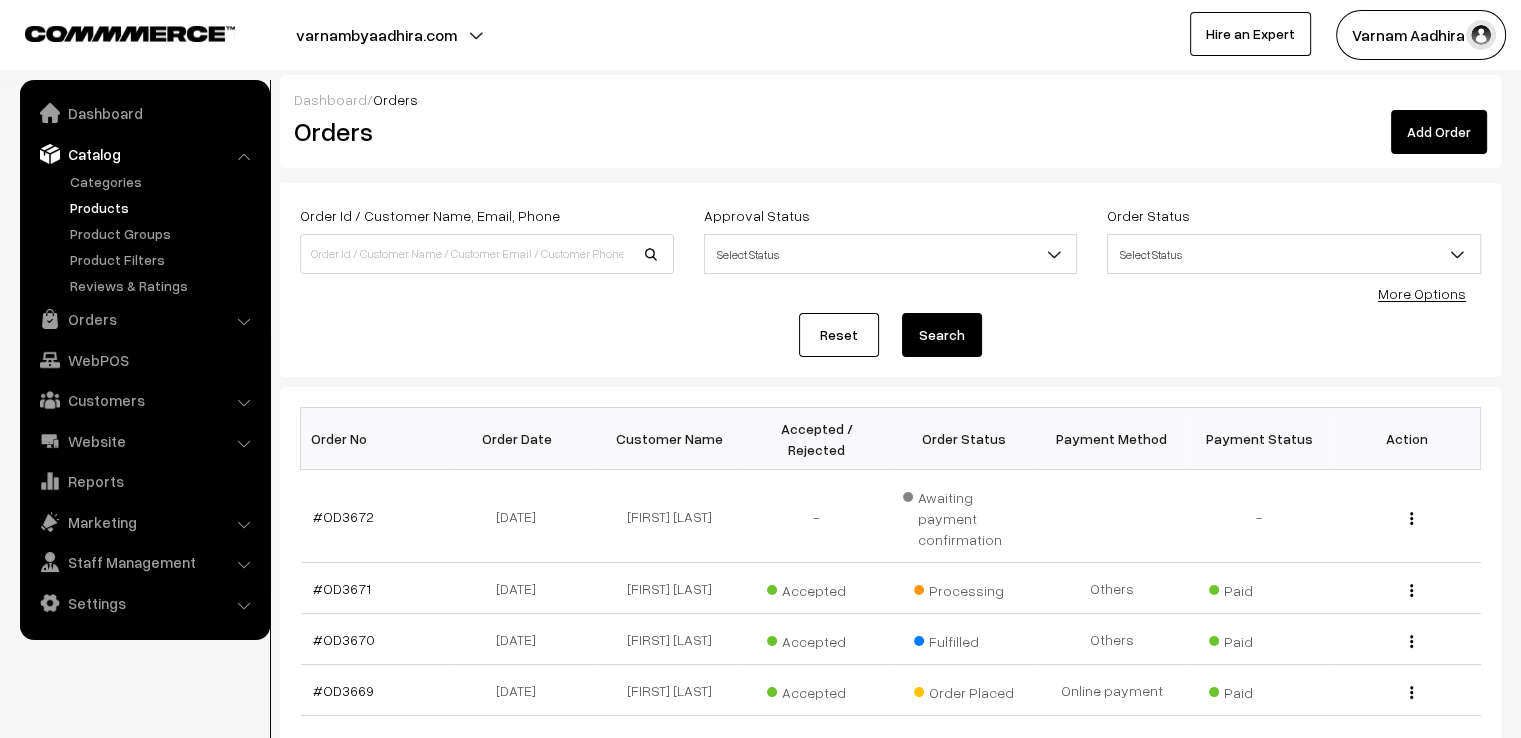 click on "Products" at bounding box center [164, 207] 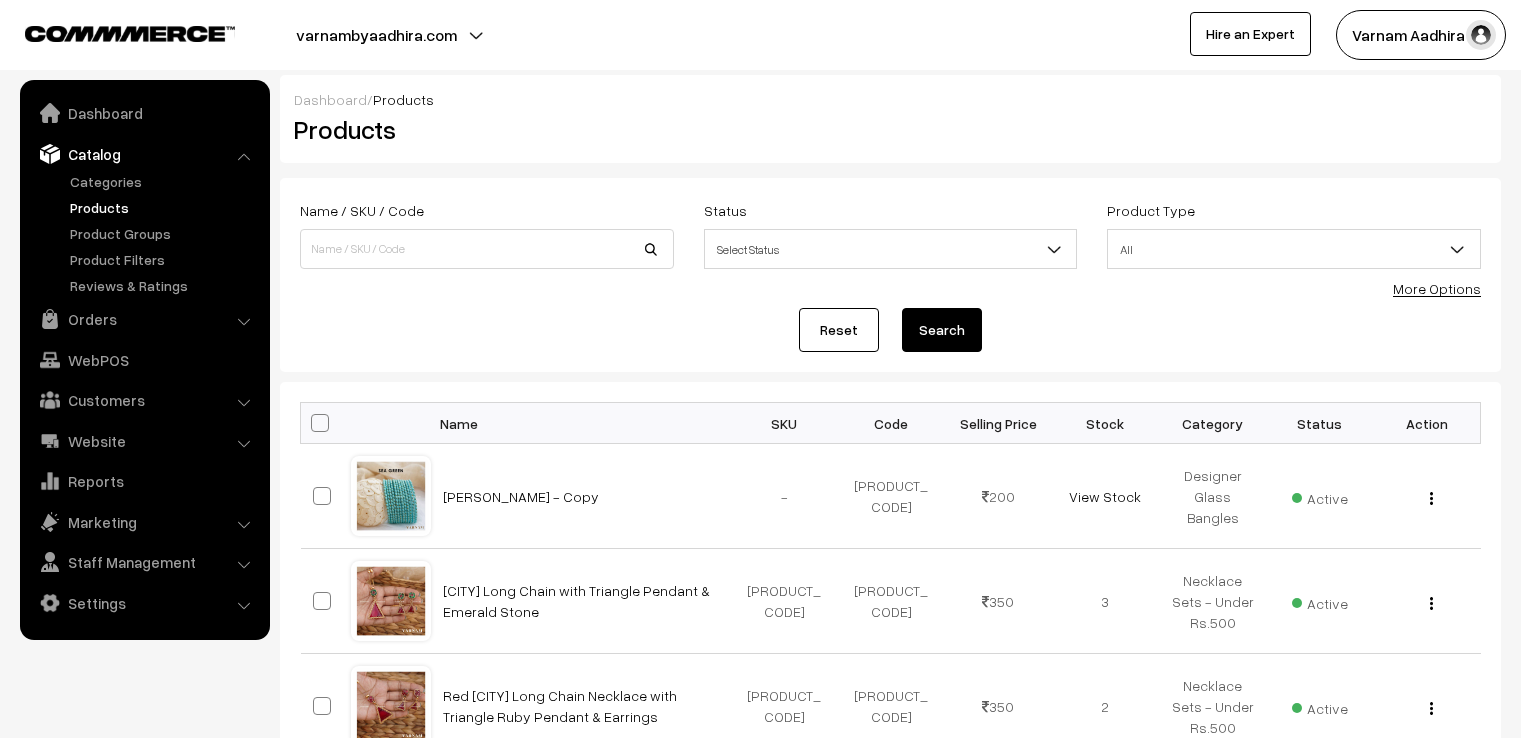 scroll, scrollTop: 0, scrollLeft: 0, axis: both 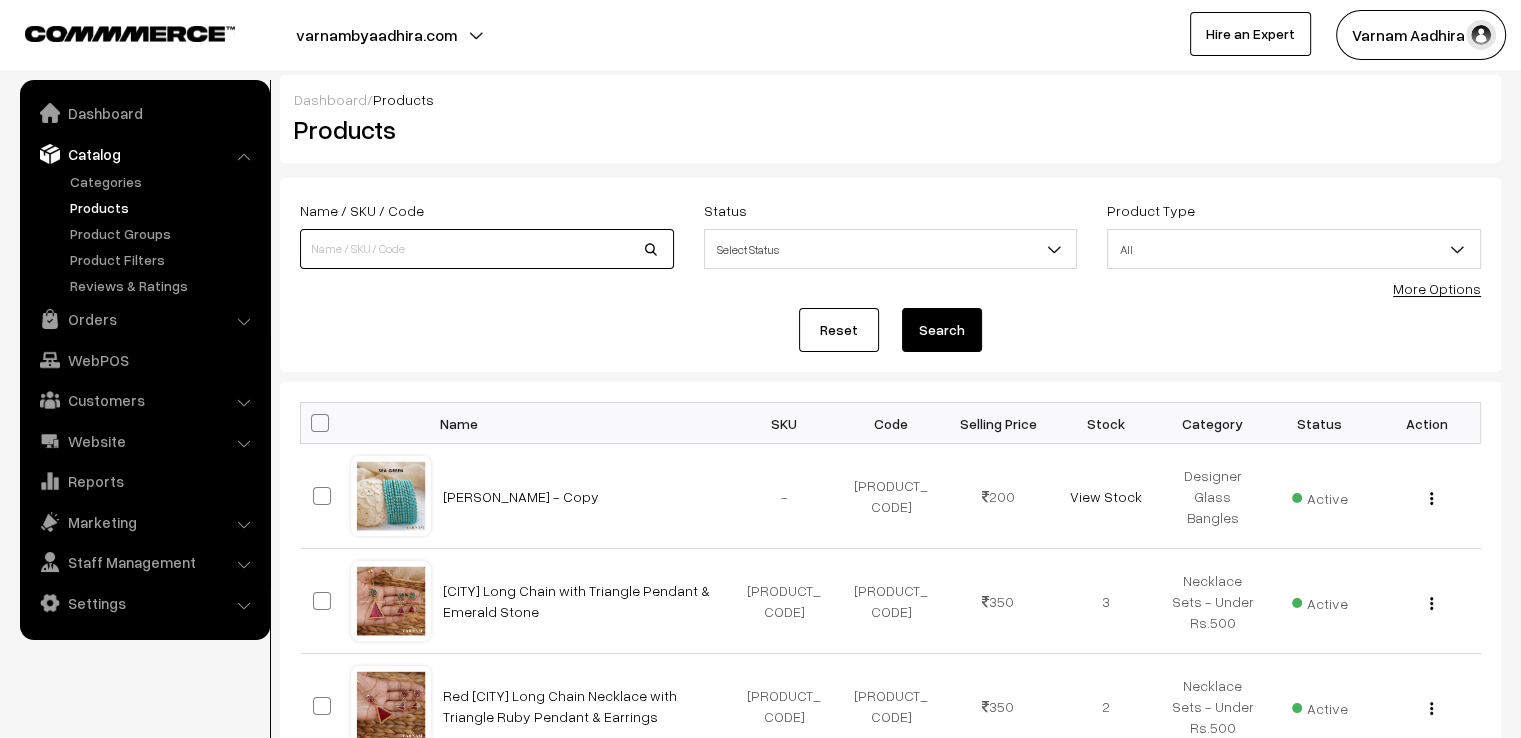 click at bounding box center [487, 249] 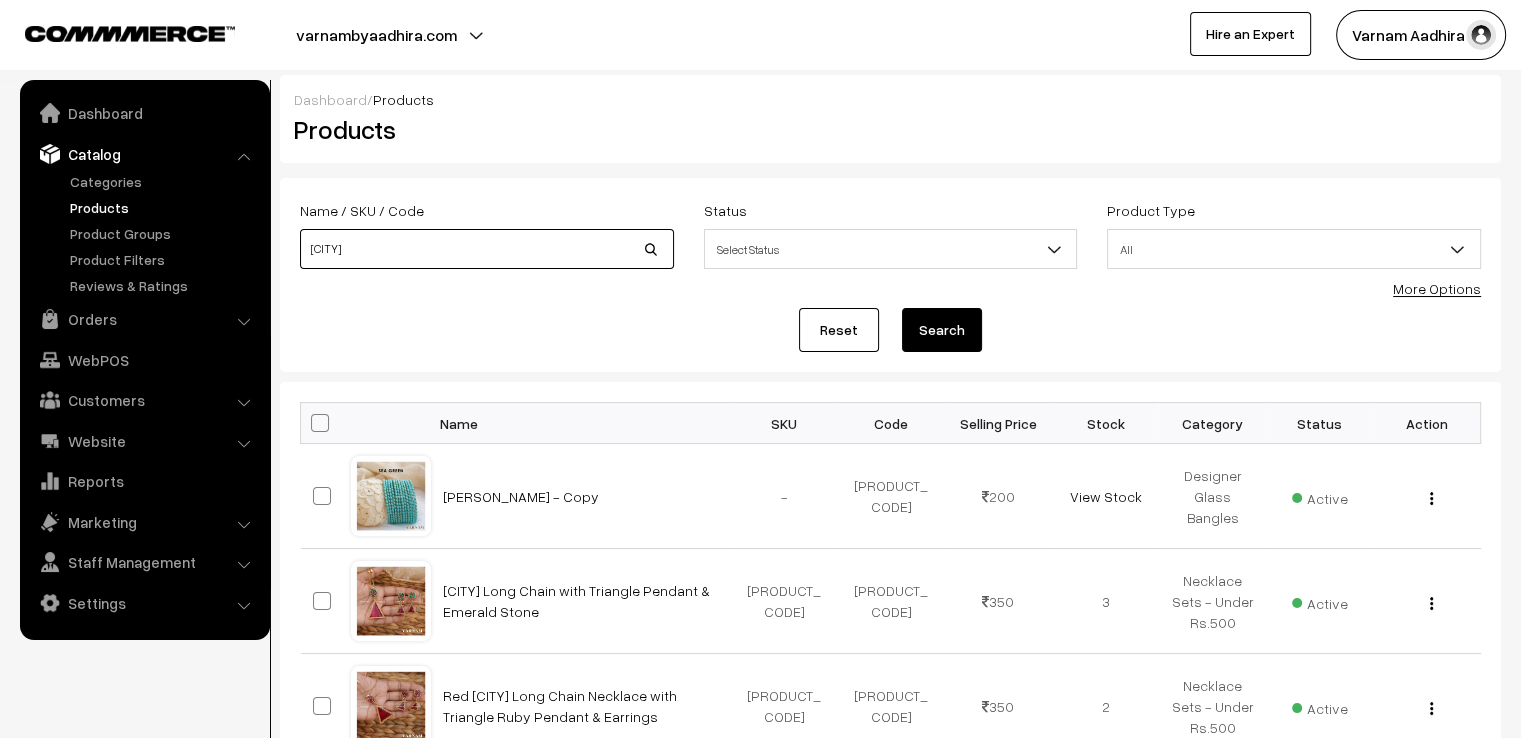 type on "[CITY]" 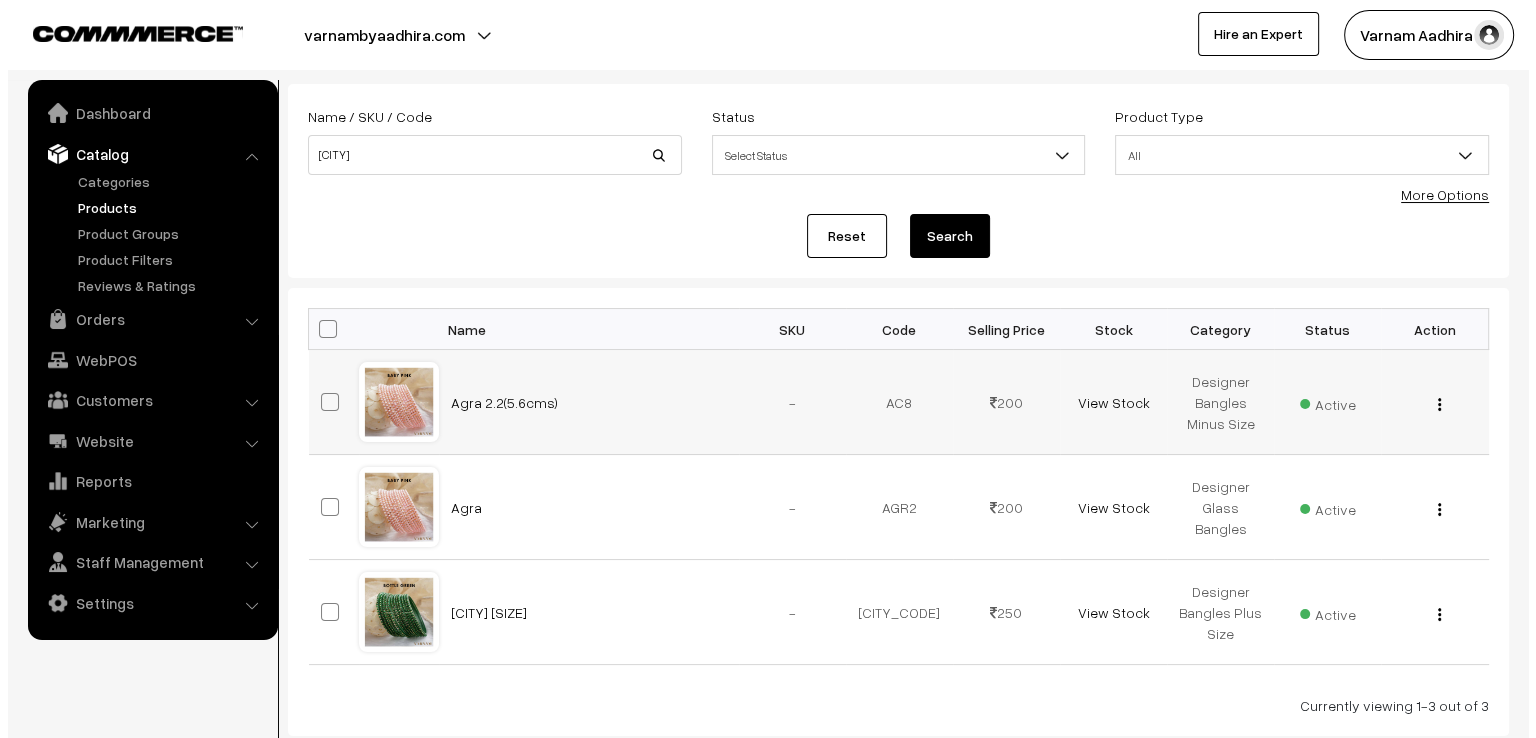 scroll, scrollTop: 221, scrollLeft: 0, axis: vertical 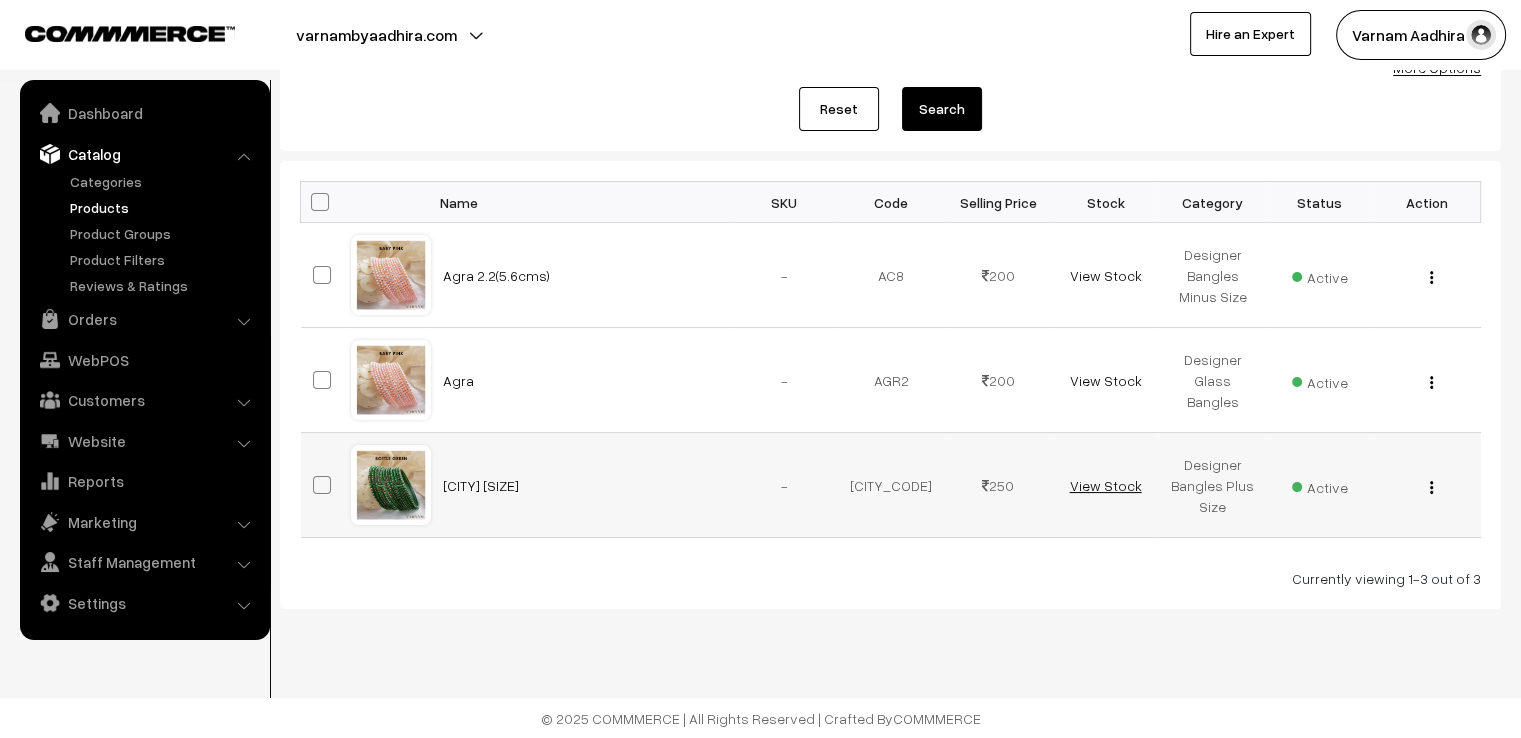 click on "View Stock" at bounding box center [1105, 485] 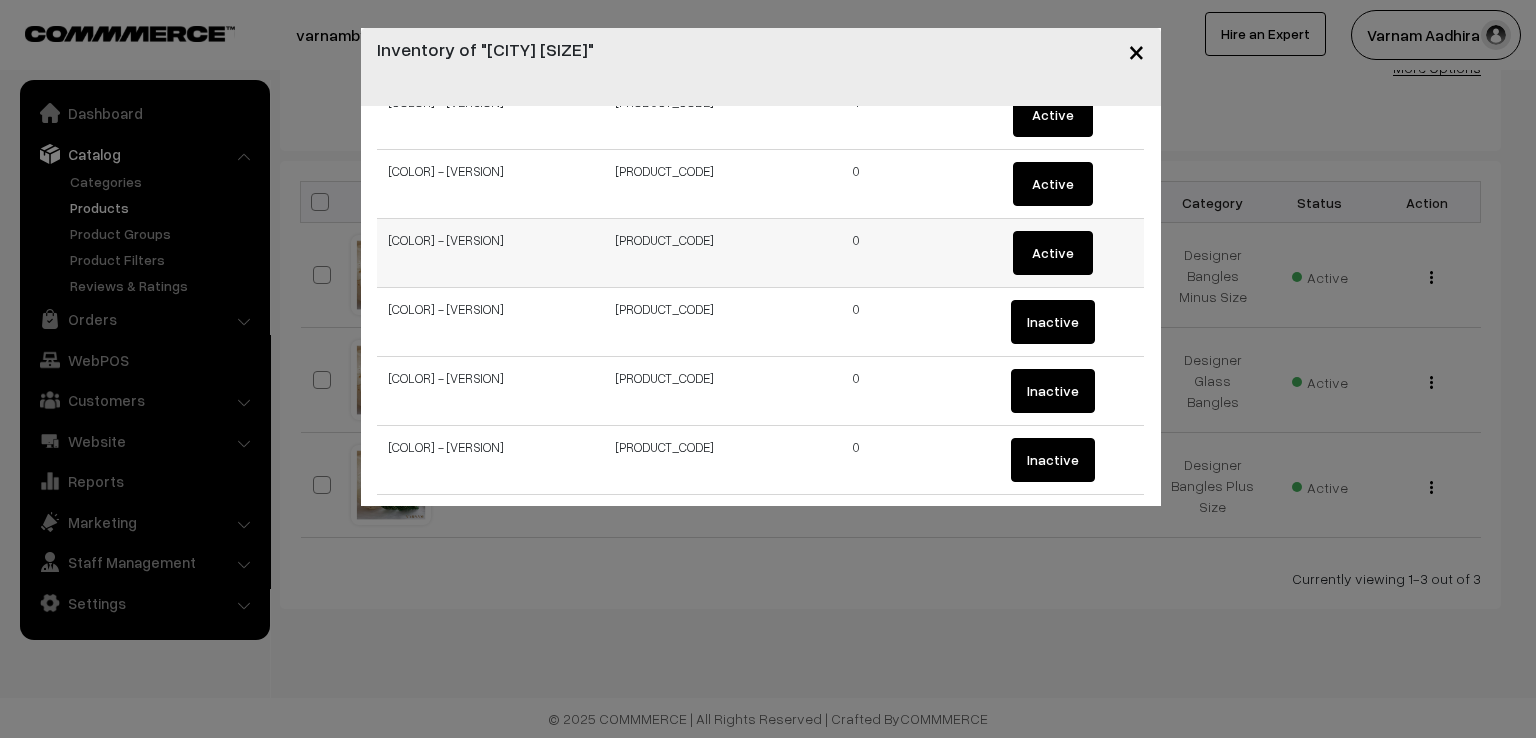 scroll, scrollTop: 1000, scrollLeft: 0, axis: vertical 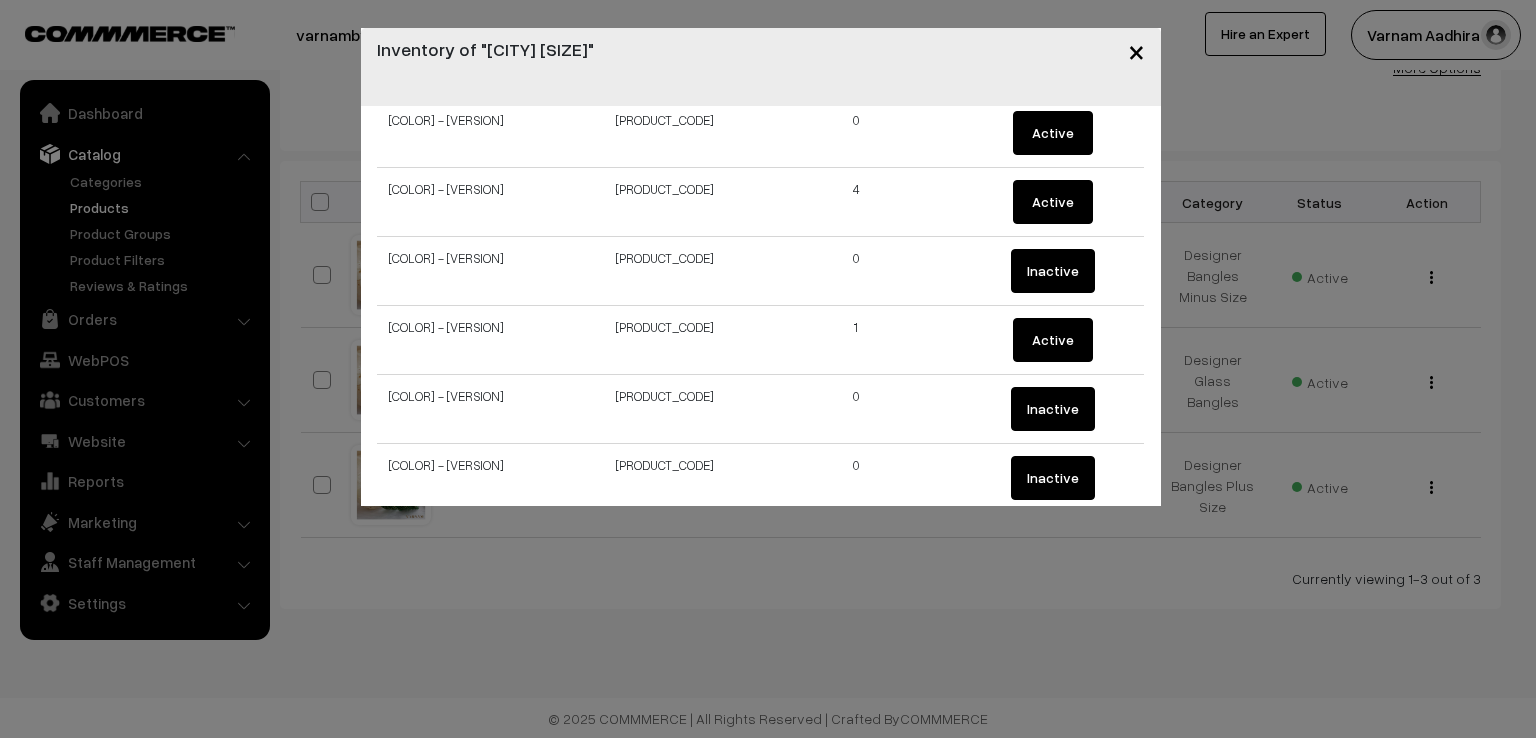 click on "×" at bounding box center [1136, 50] 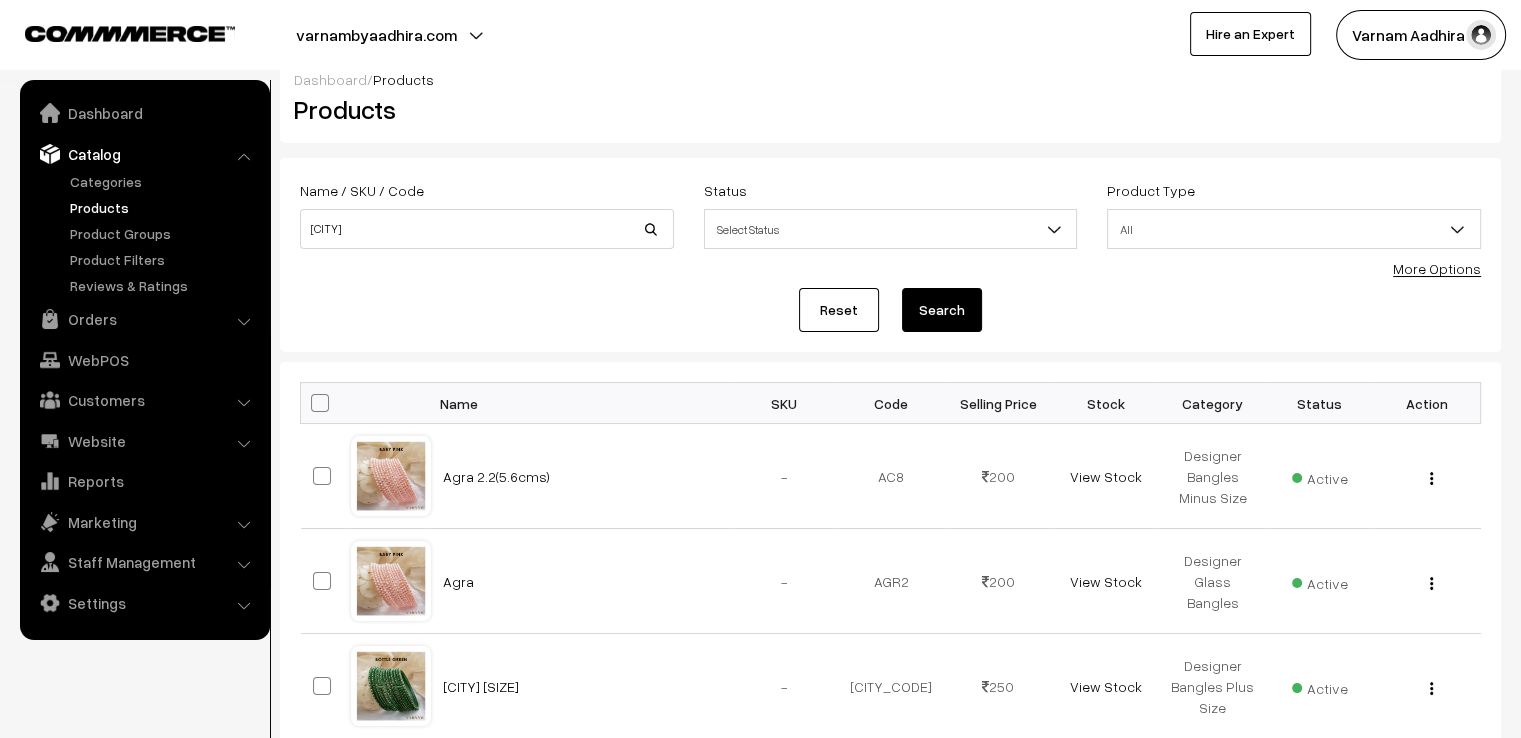 scroll, scrollTop: 0, scrollLeft: 0, axis: both 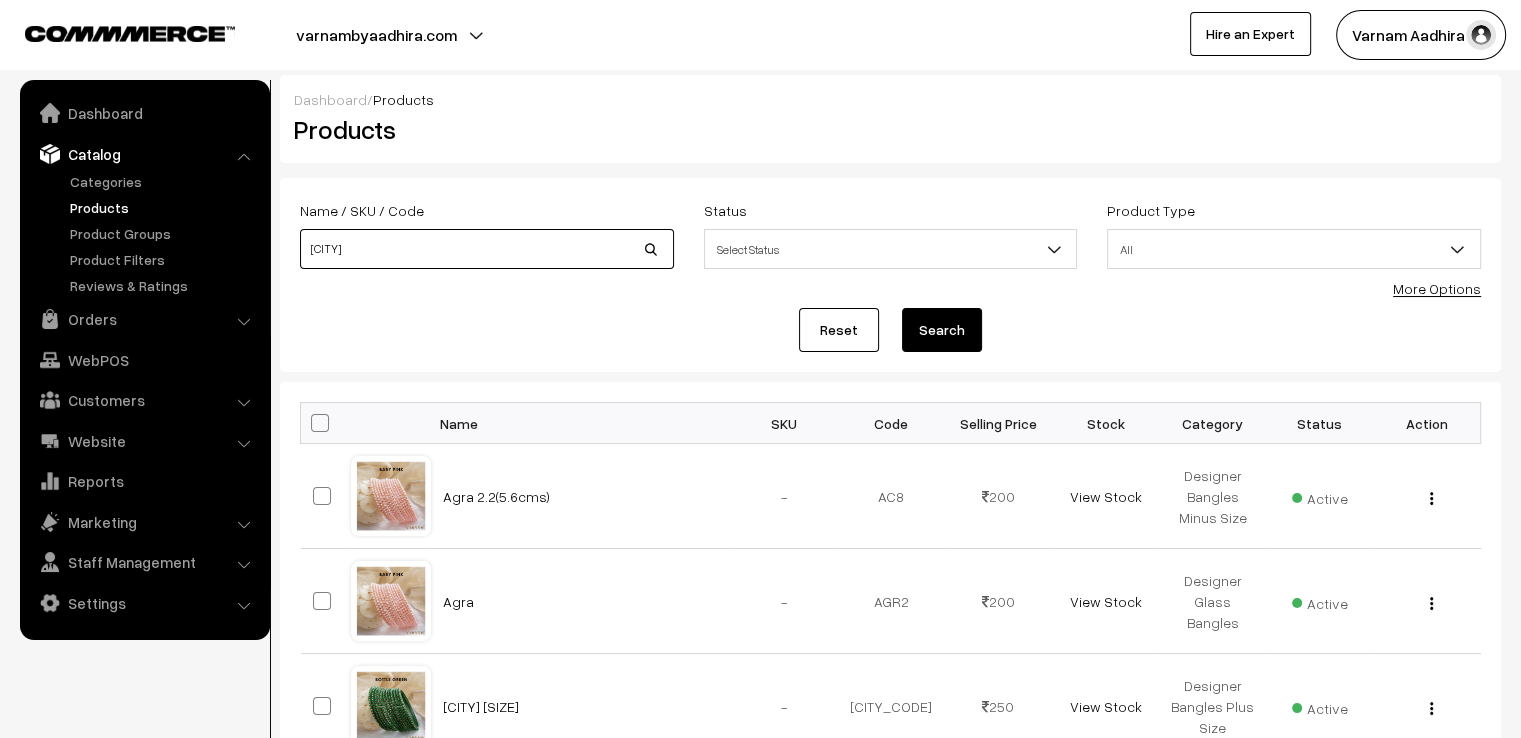 click on "agra" at bounding box center [487, 249] 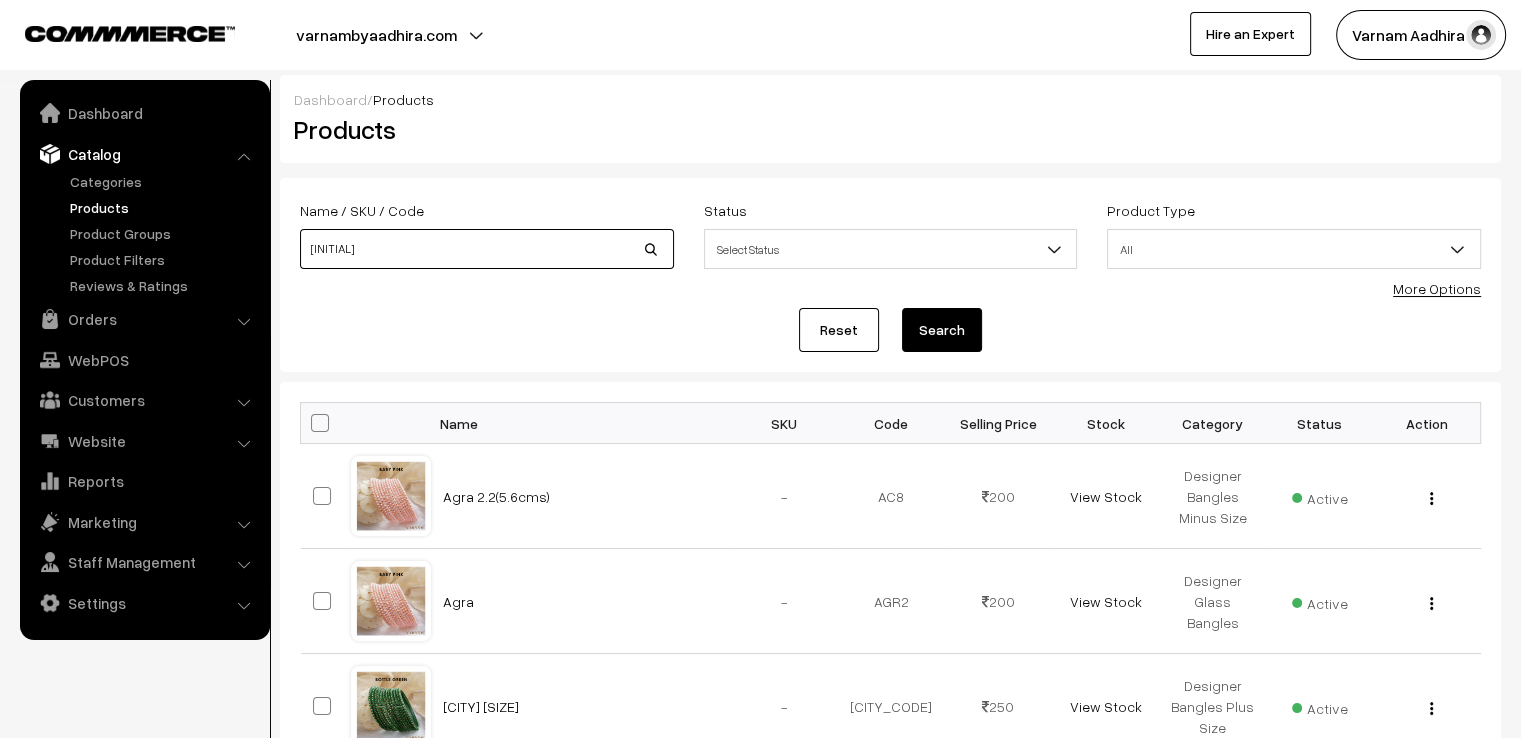 type on "a" 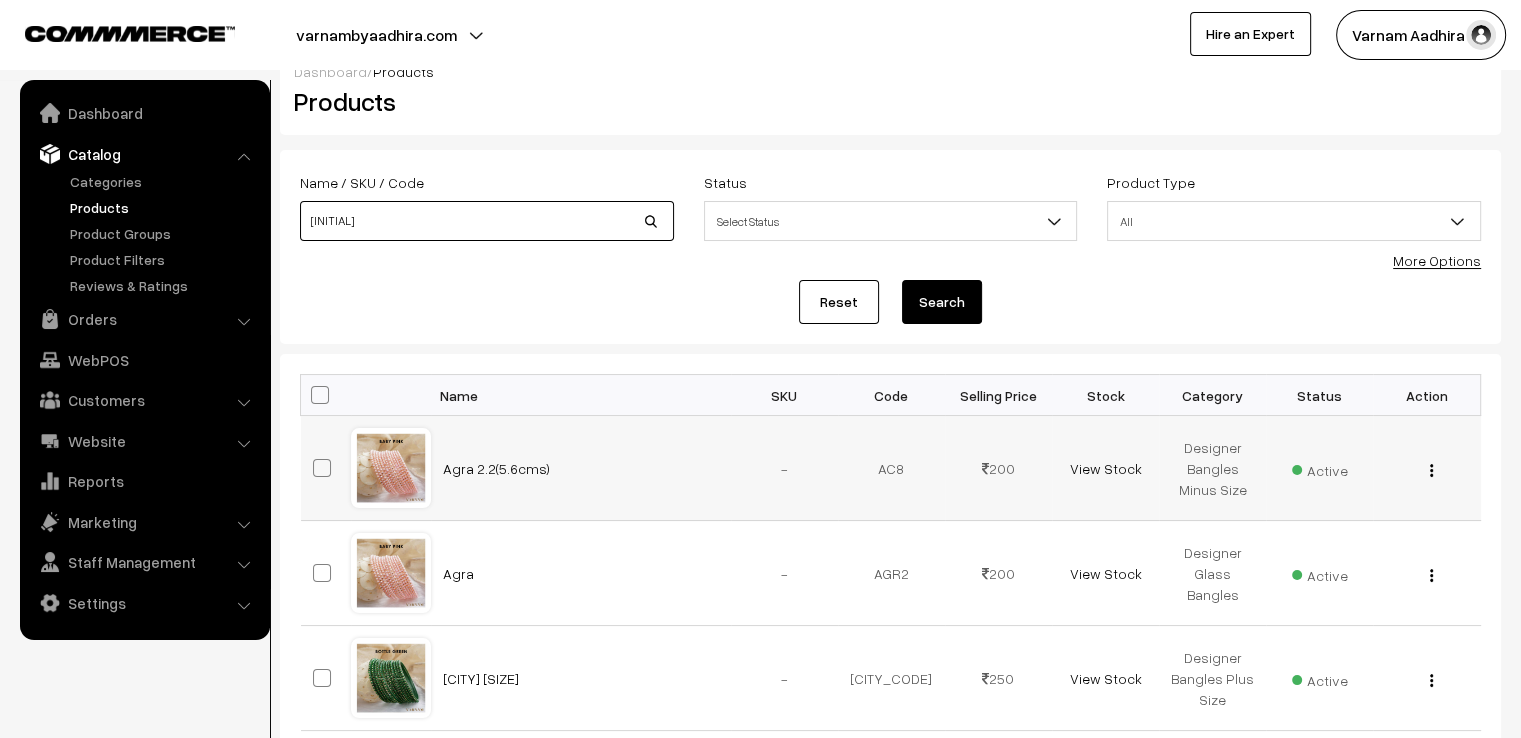 scroll, scrollTop: 0, scrollLeft: 0, axis: both 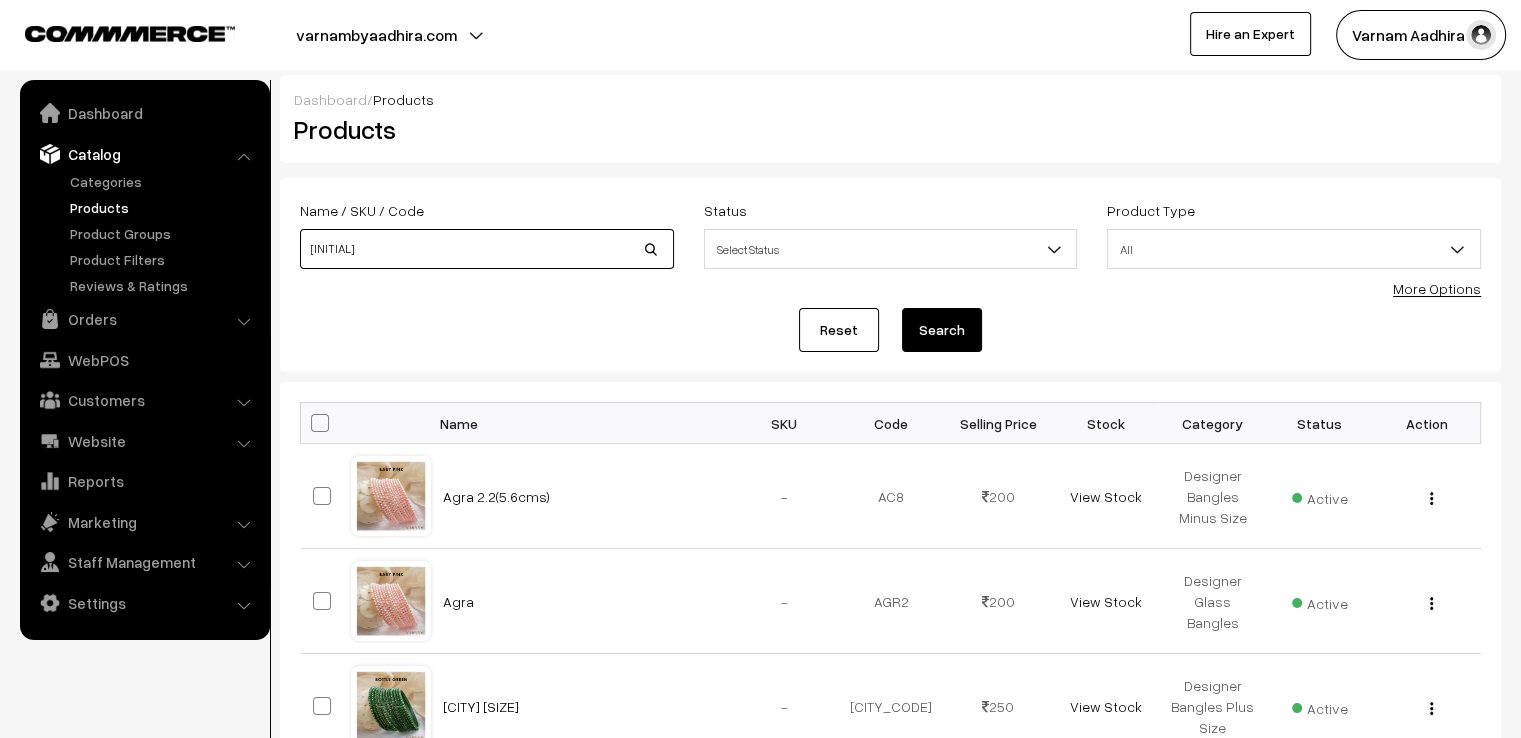 click on "viha" at bounding box center [487, 249] 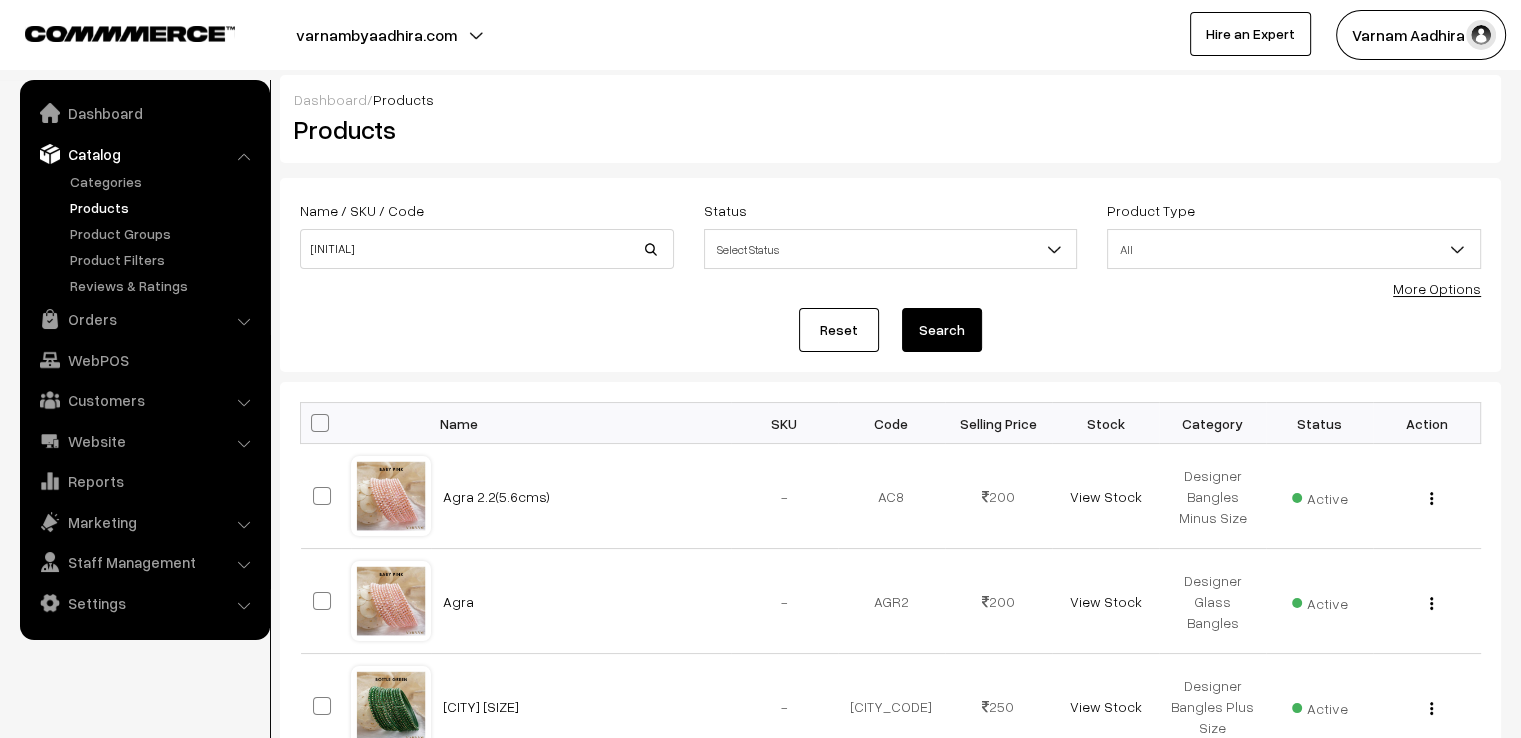drag, startPoint x: 370, startPoint y: 227, endPoint x: 338, endPoint y: 252, distance: 40.60788 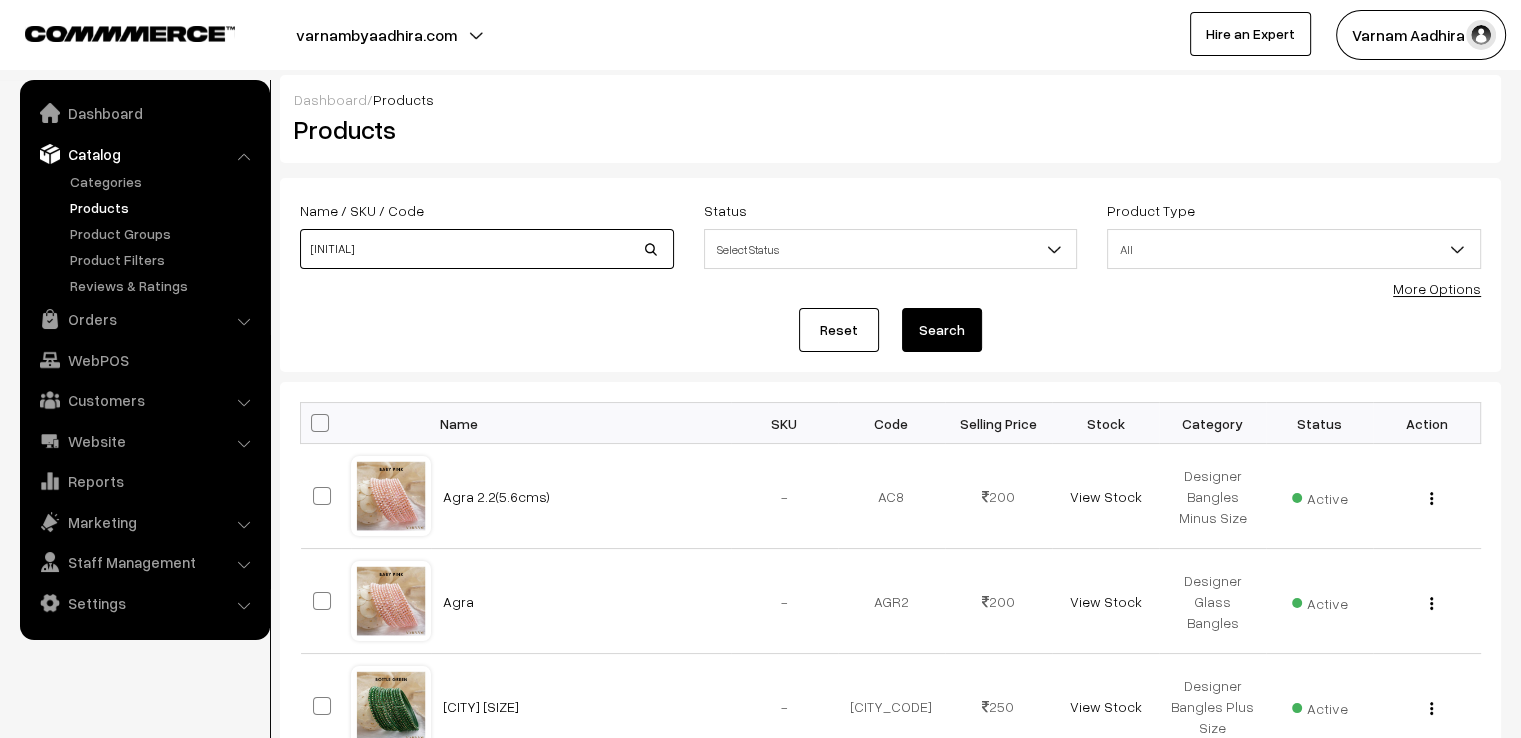click on "viha" at bounding box center [487, 249] 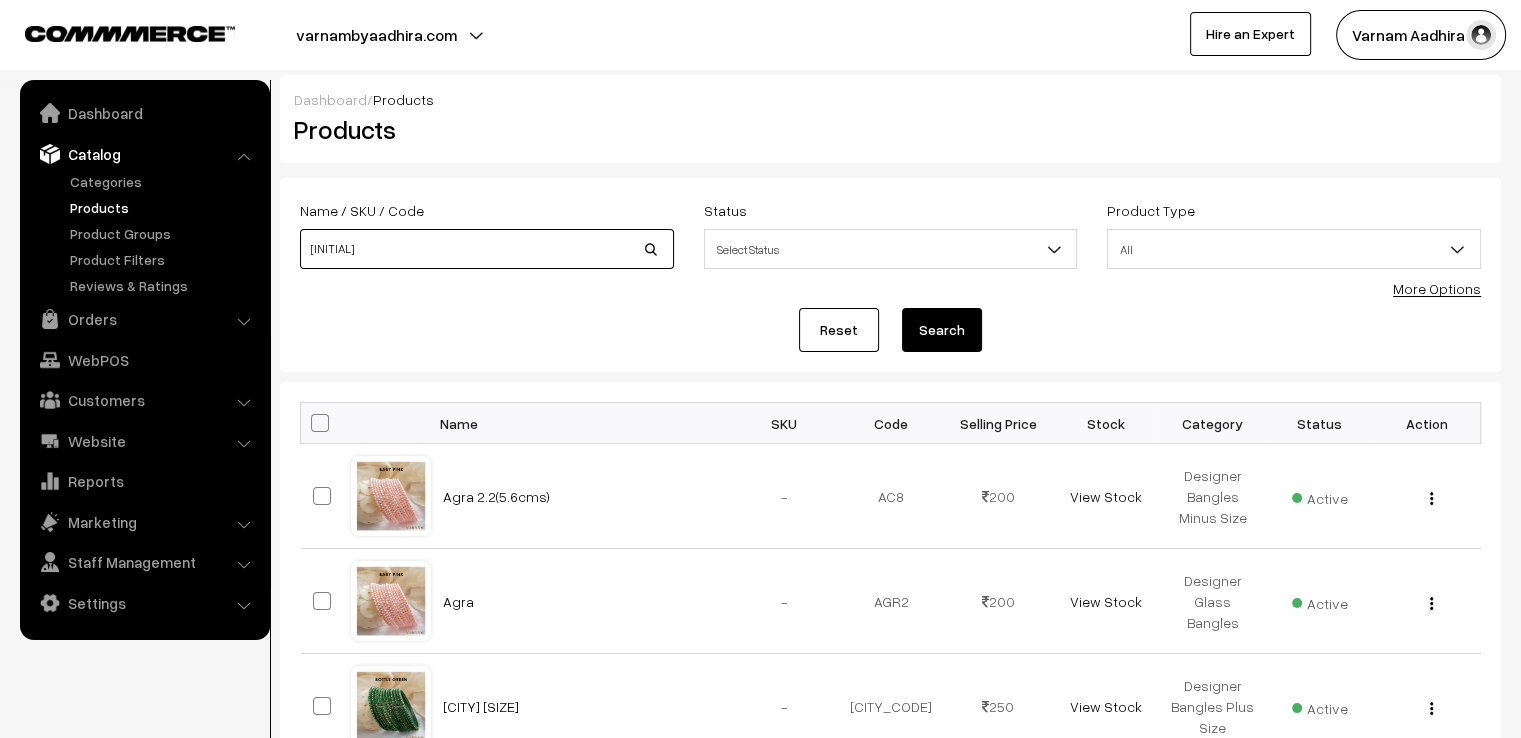 type on "v" 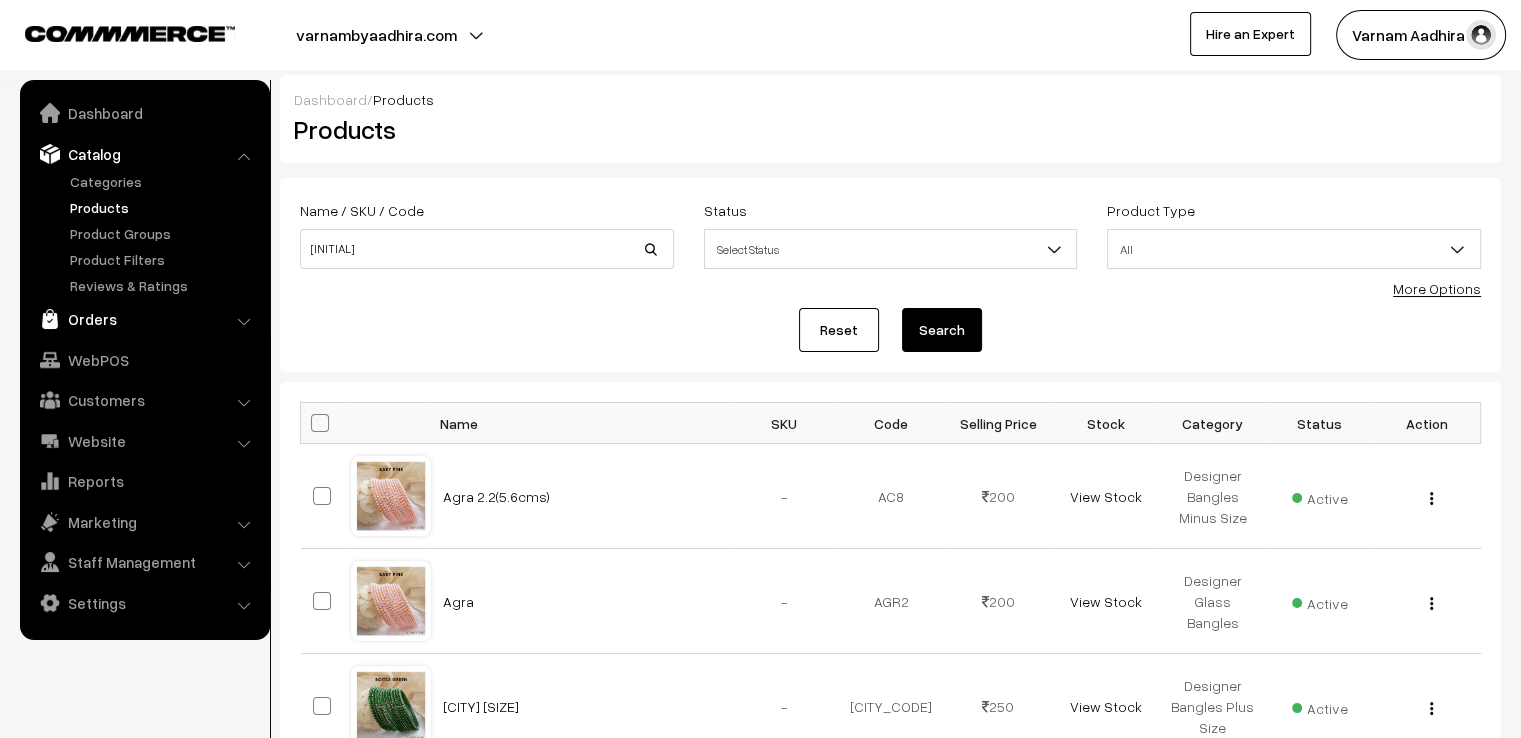 click on "Orders" at bounding box center [144, 319] 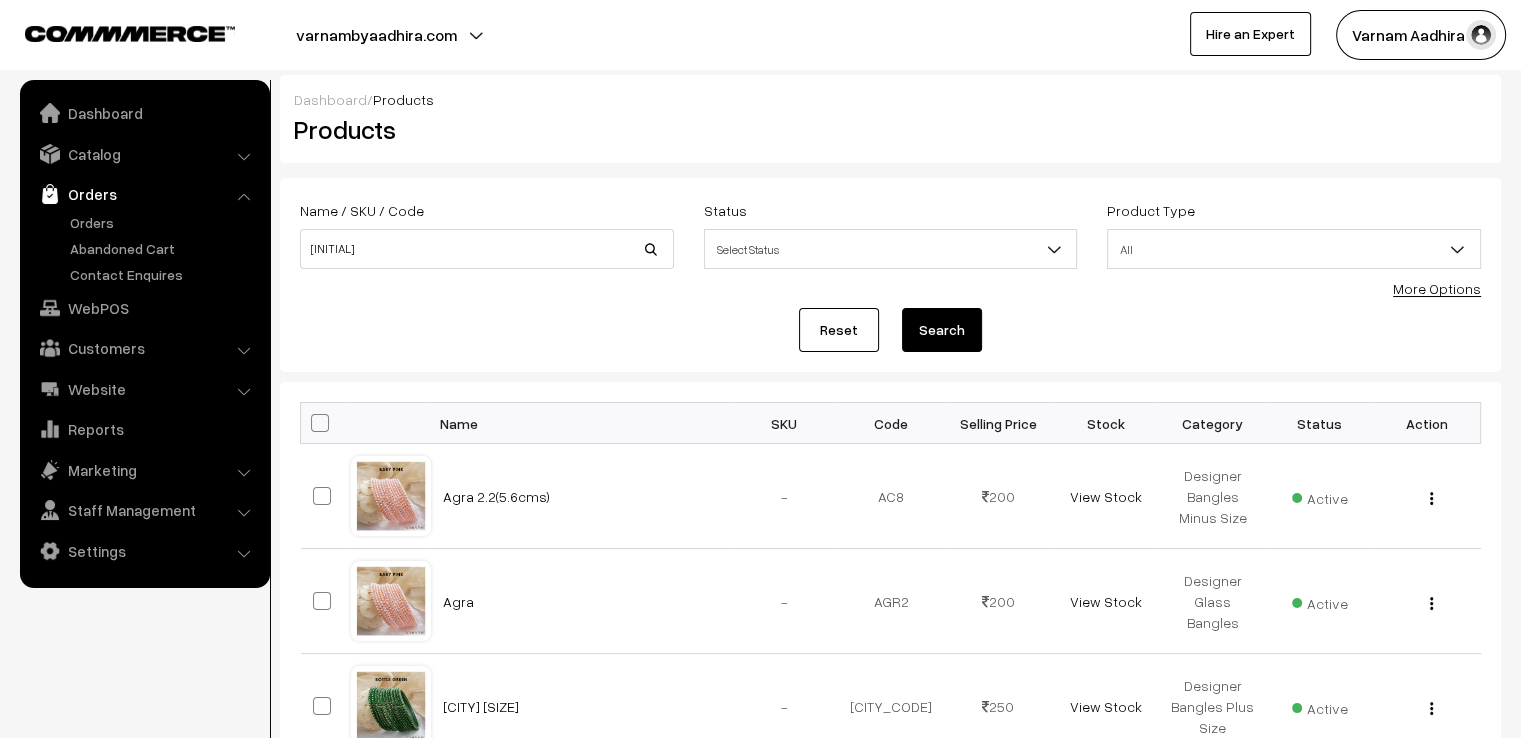 click on "Dashboard
Catalog" at bounding box center [145, 334] 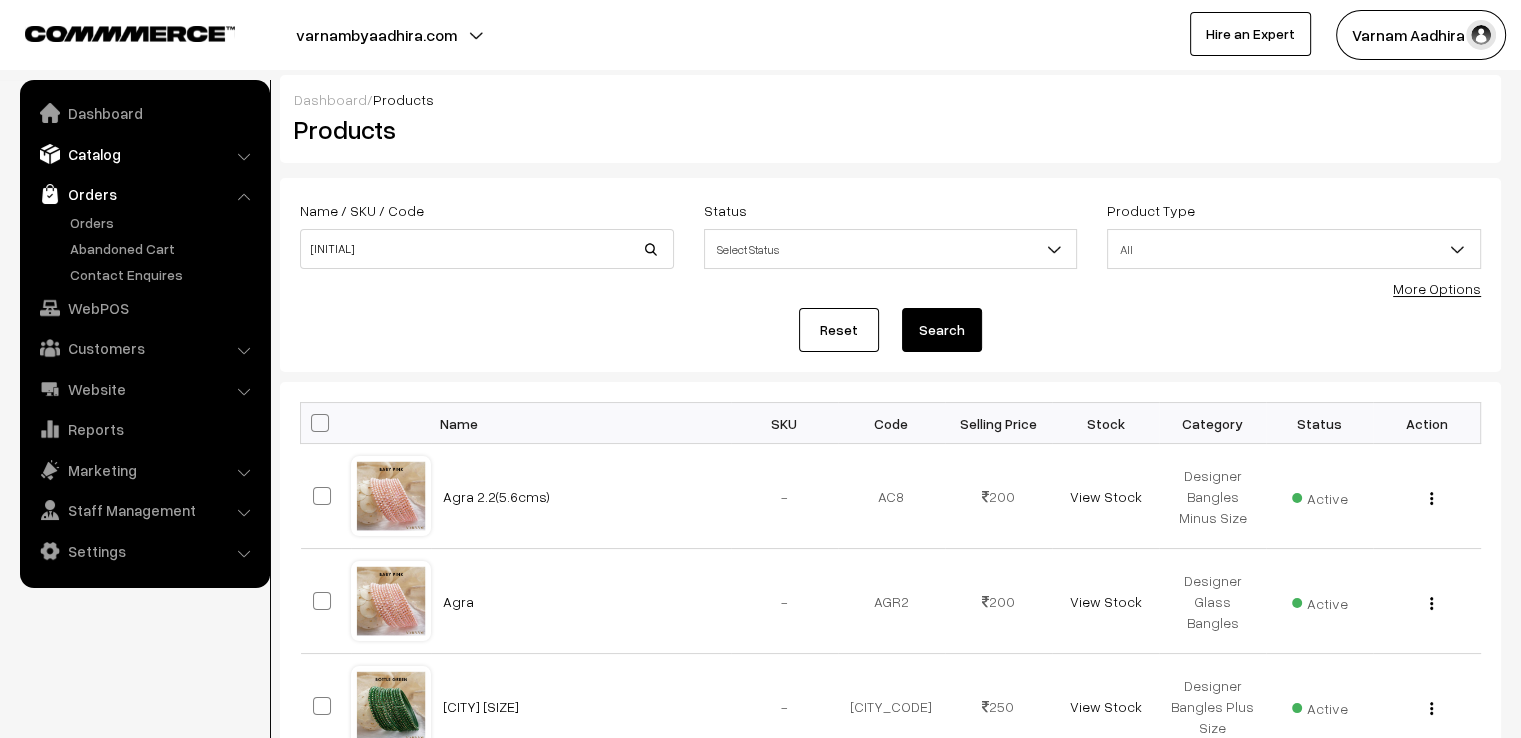 click on "Catalog" at bounding box center [144, 154] 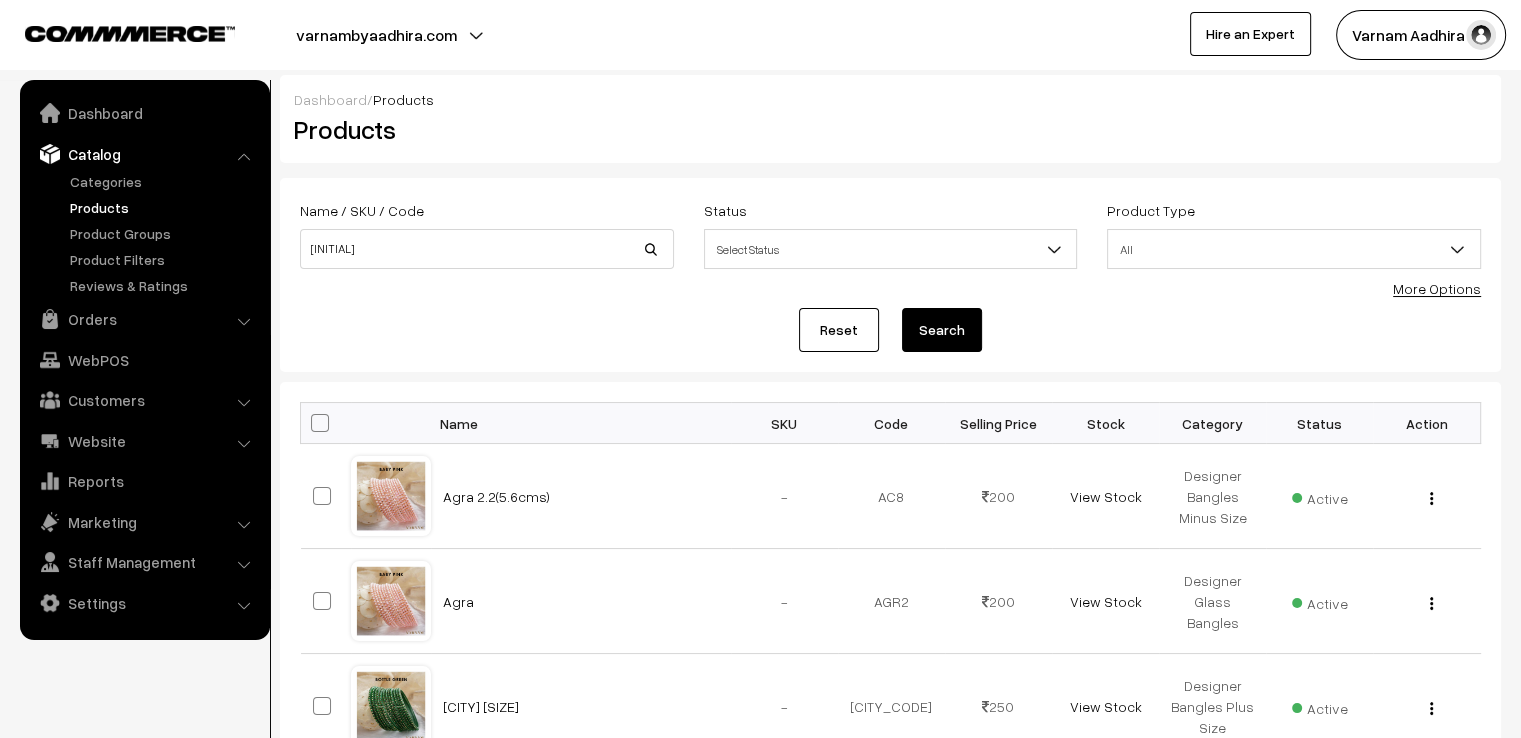 click on "Products" at bounding box center [164, 207] 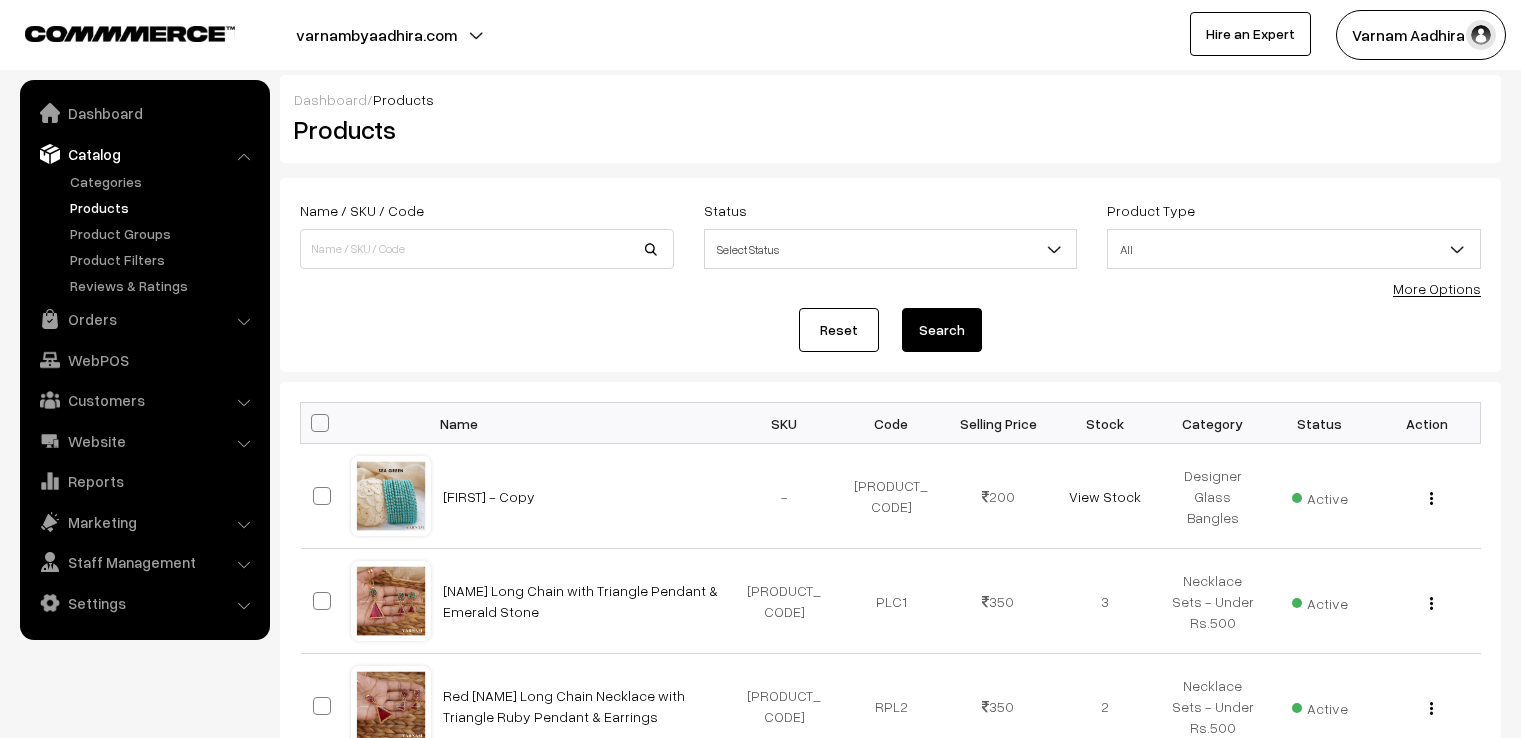 scroll, scrollTop: 0, scrollLeft: 0, axis: both 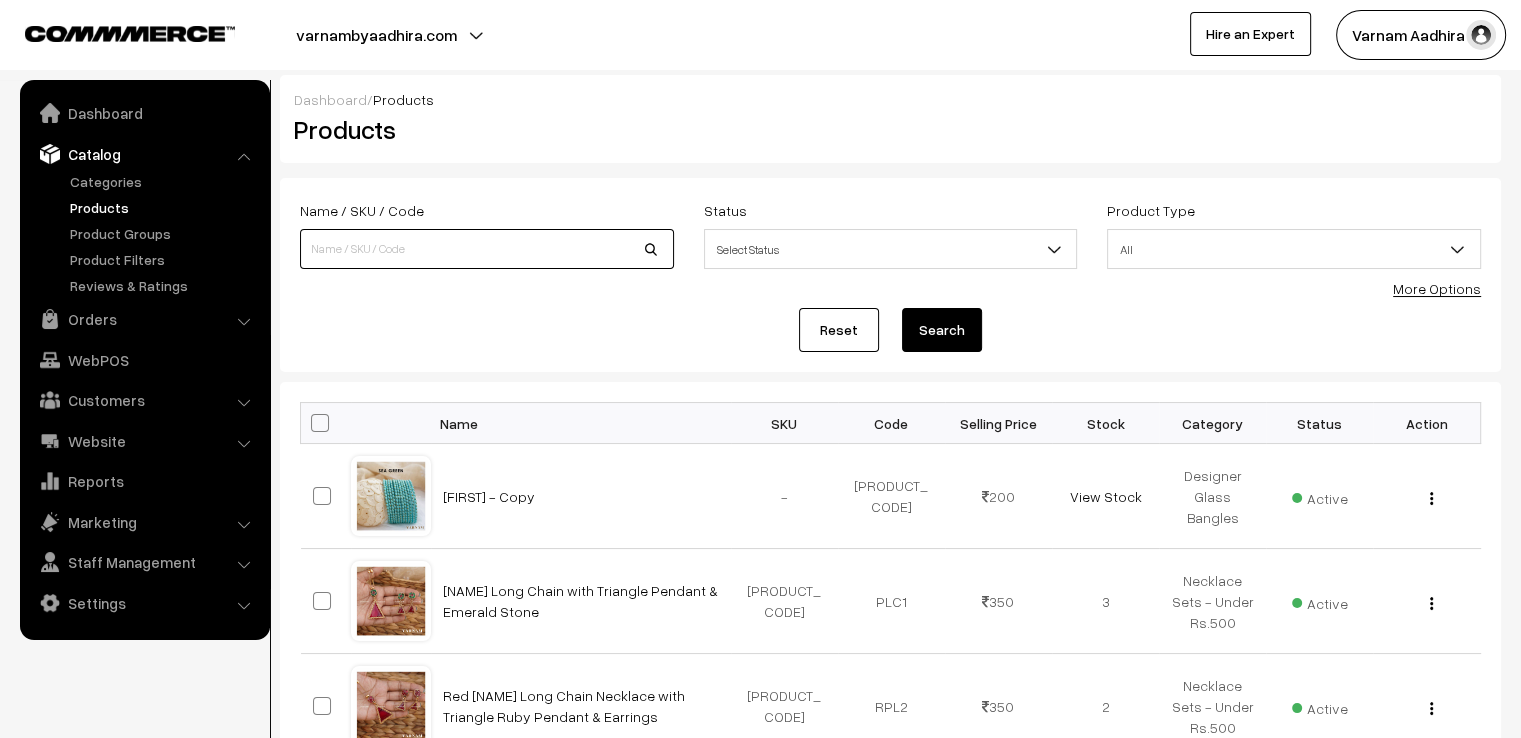 click at bounding box center (487, 249) 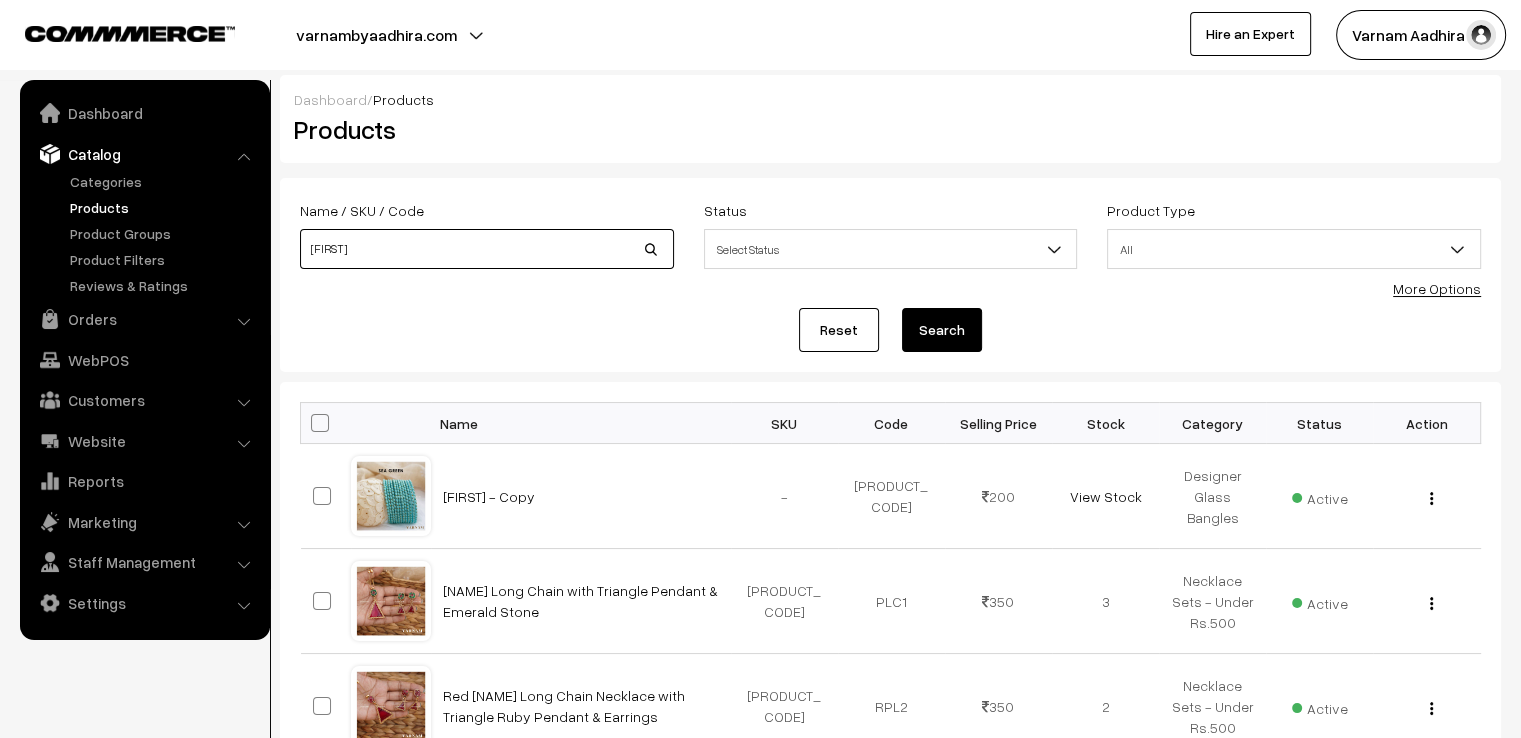 click on "viha" at bounding box center [487, 249] 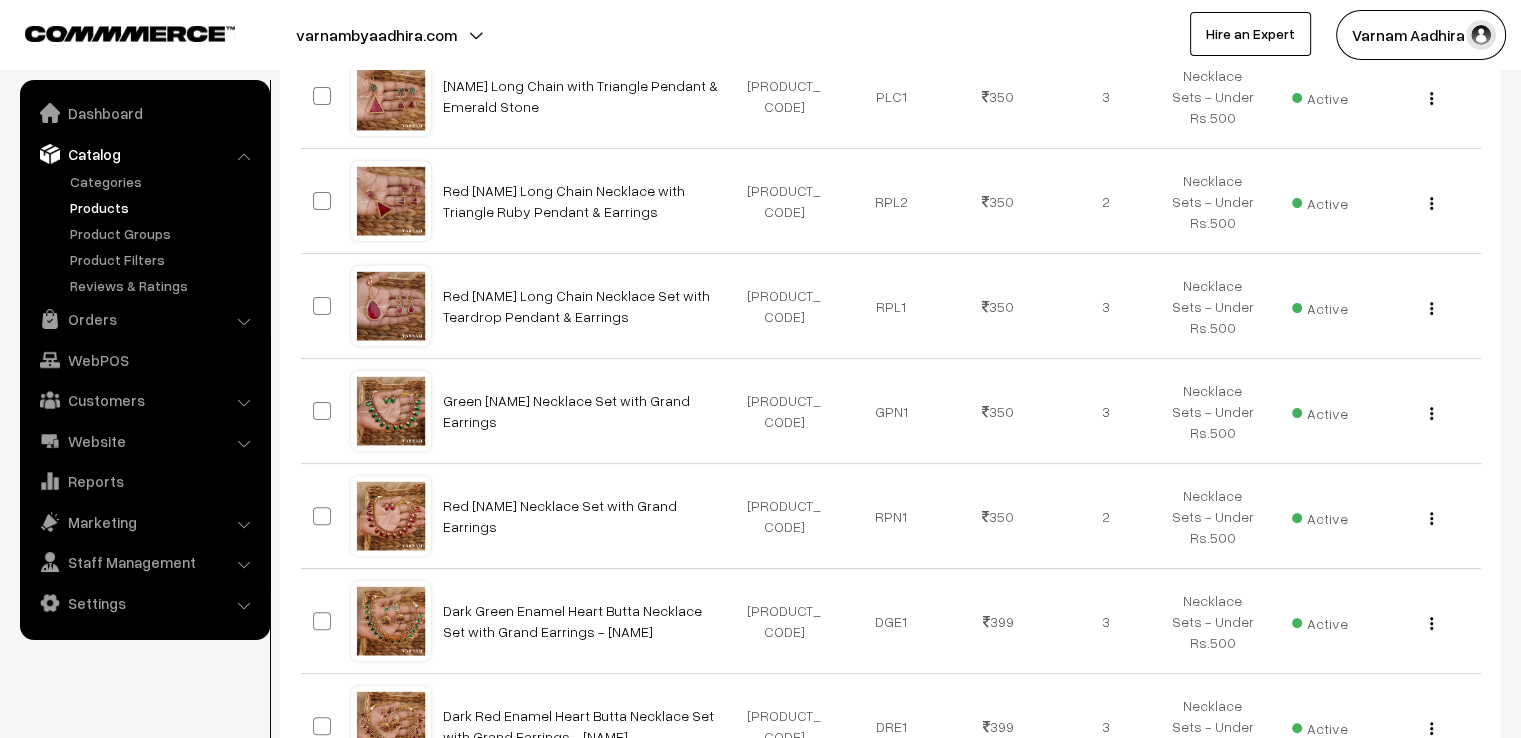 scroll, scrollTop: 0, scrollLeft: 0, axis: both 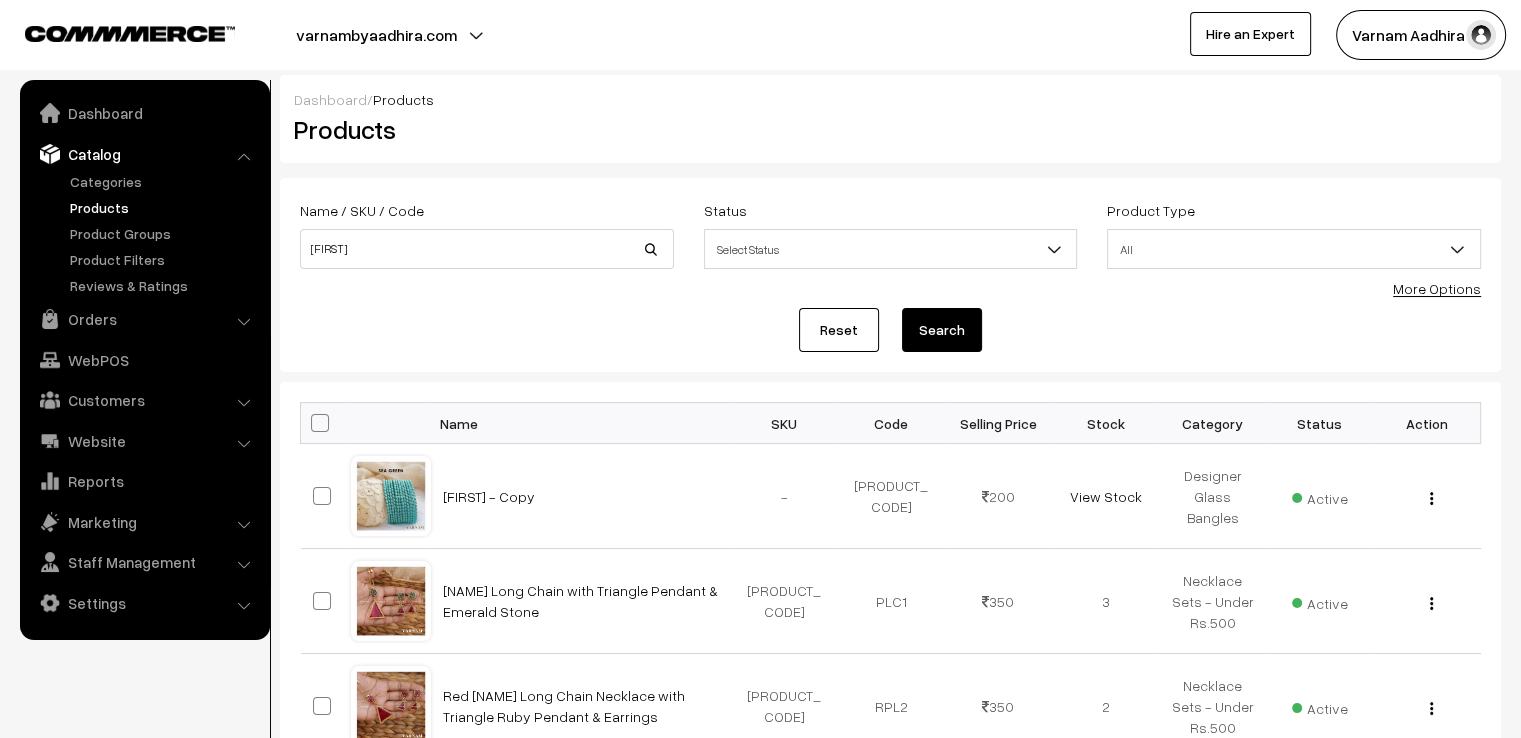 click on "Name / SKU / Code" at bounding box center (362, 210) 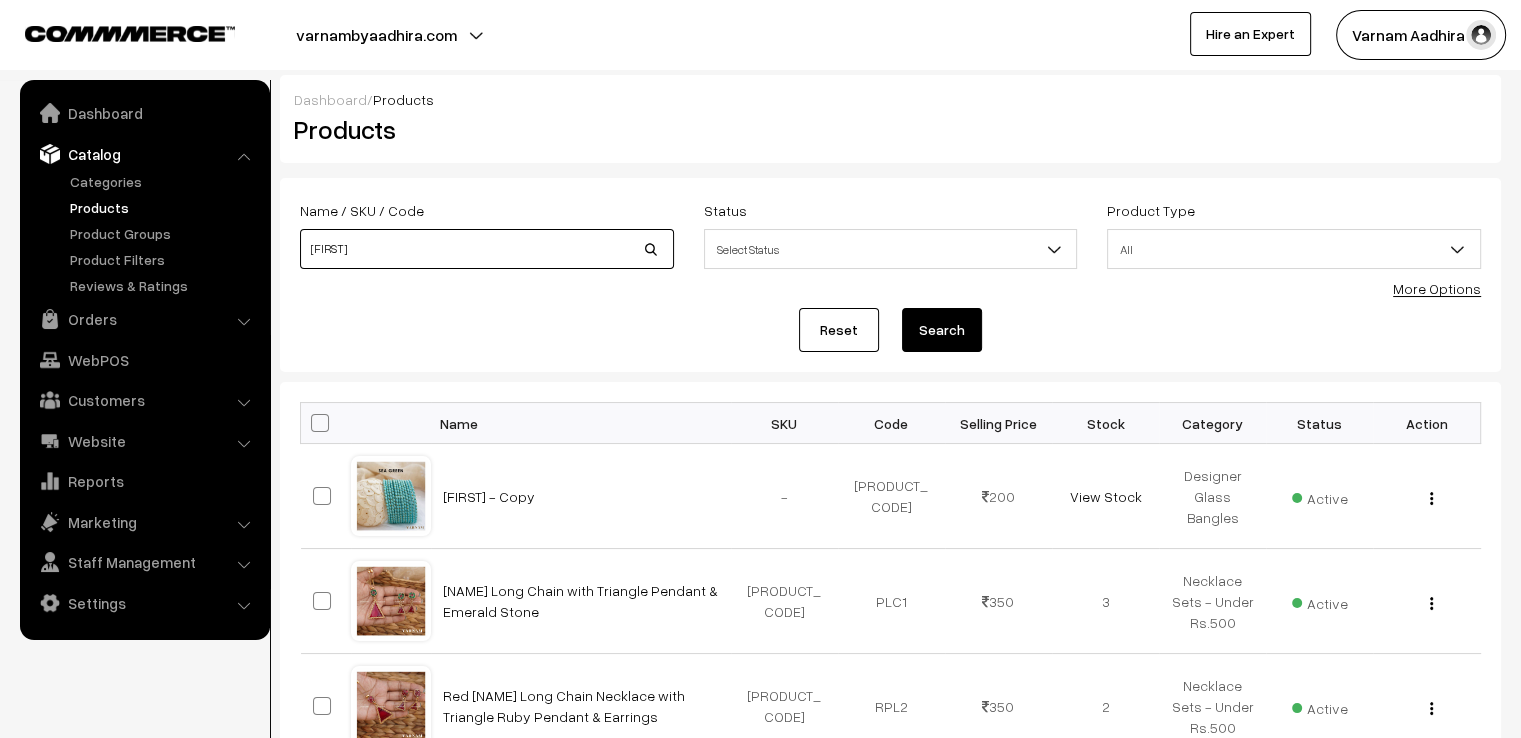 click on "viha" at bounding box center (487, 249) 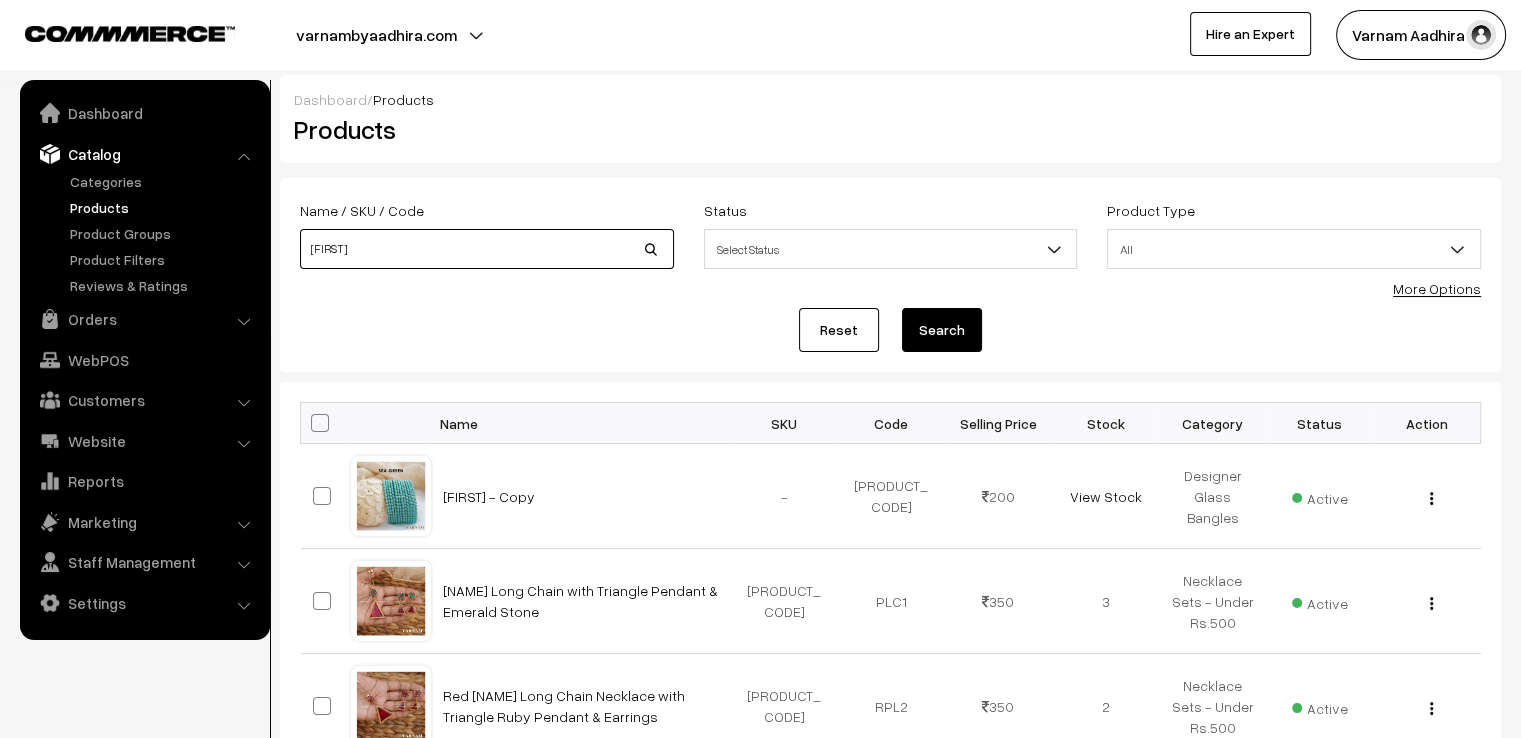 click on "viha" at bounding box center [487, 249] 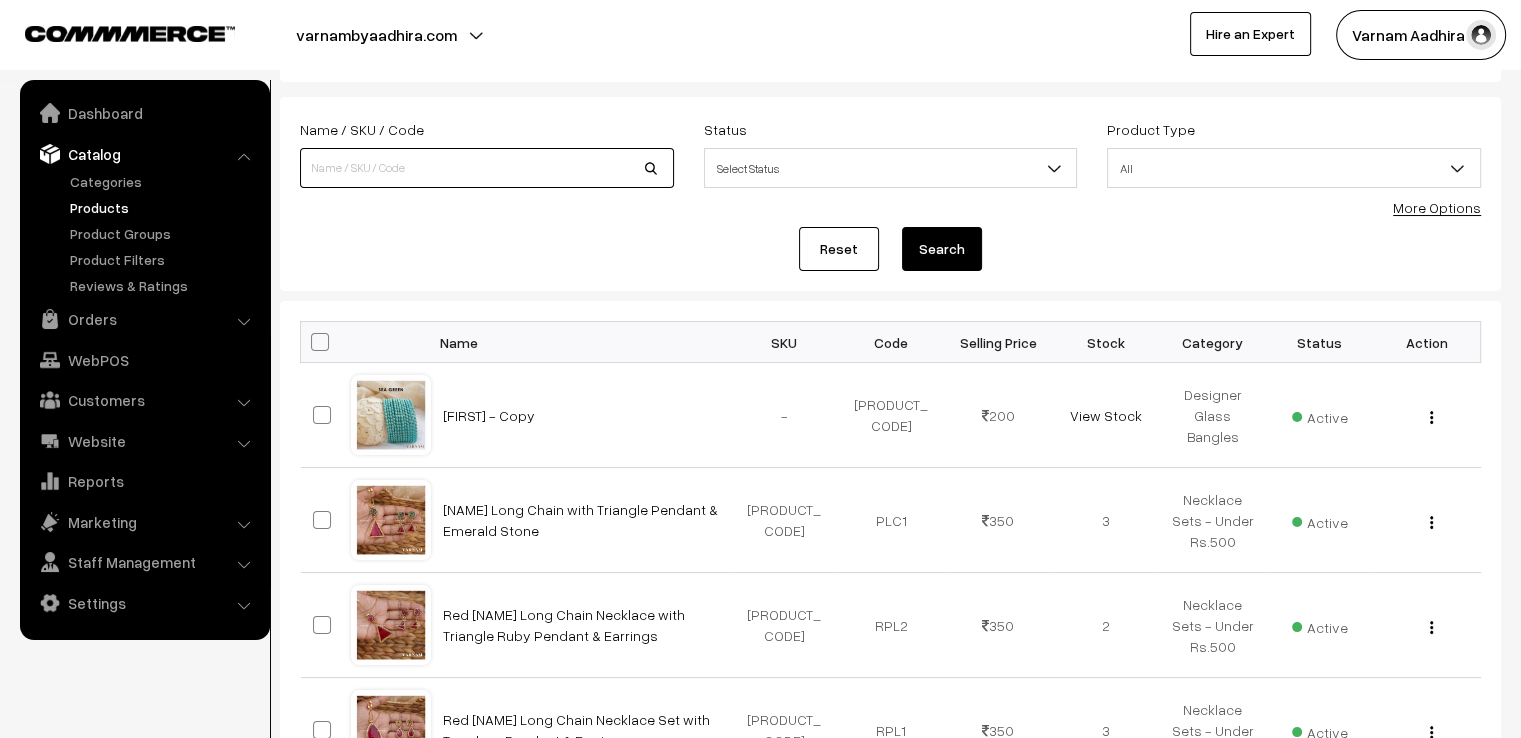 scroll, scrollTop: 0, scrollLeft: 0, axis: both 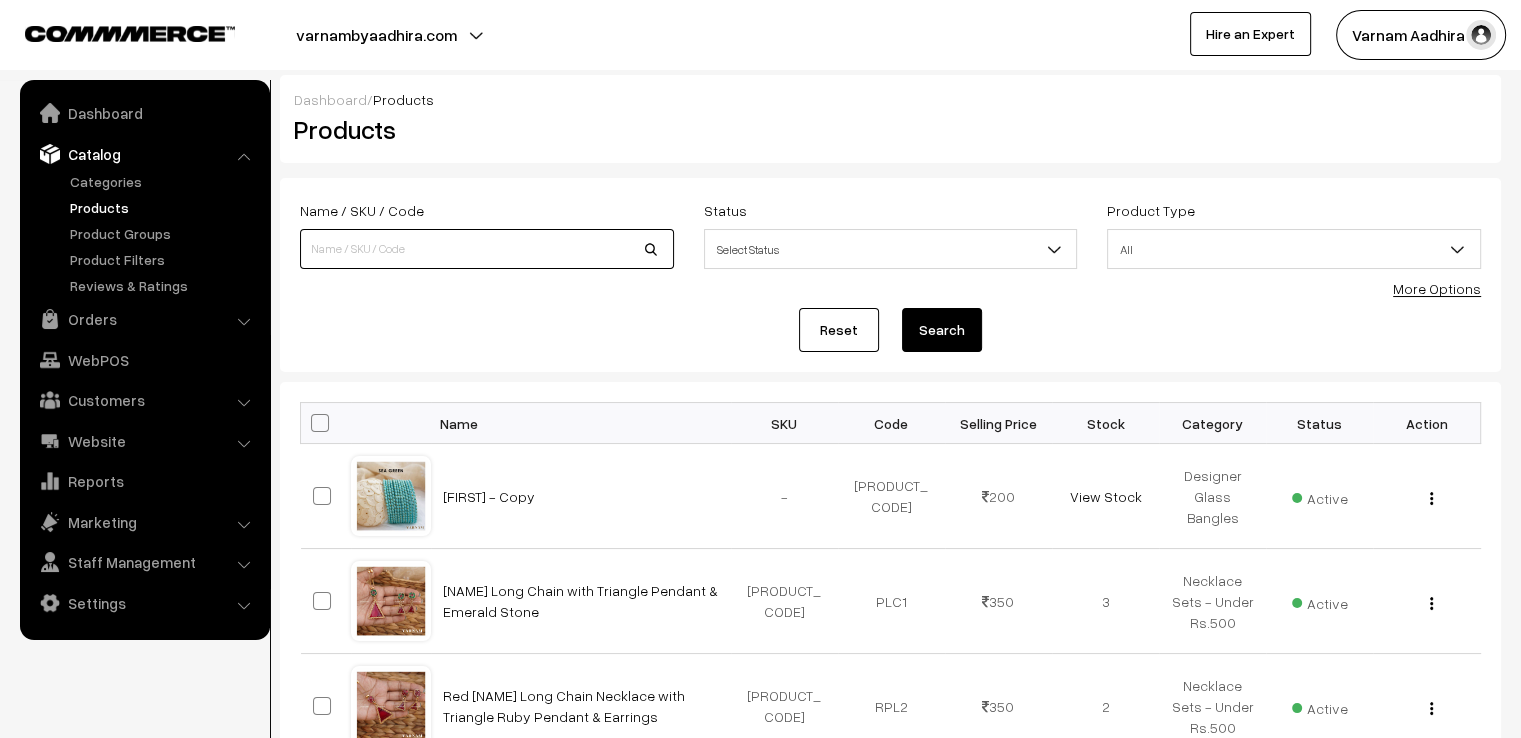 click at bounding box center [487, 249] 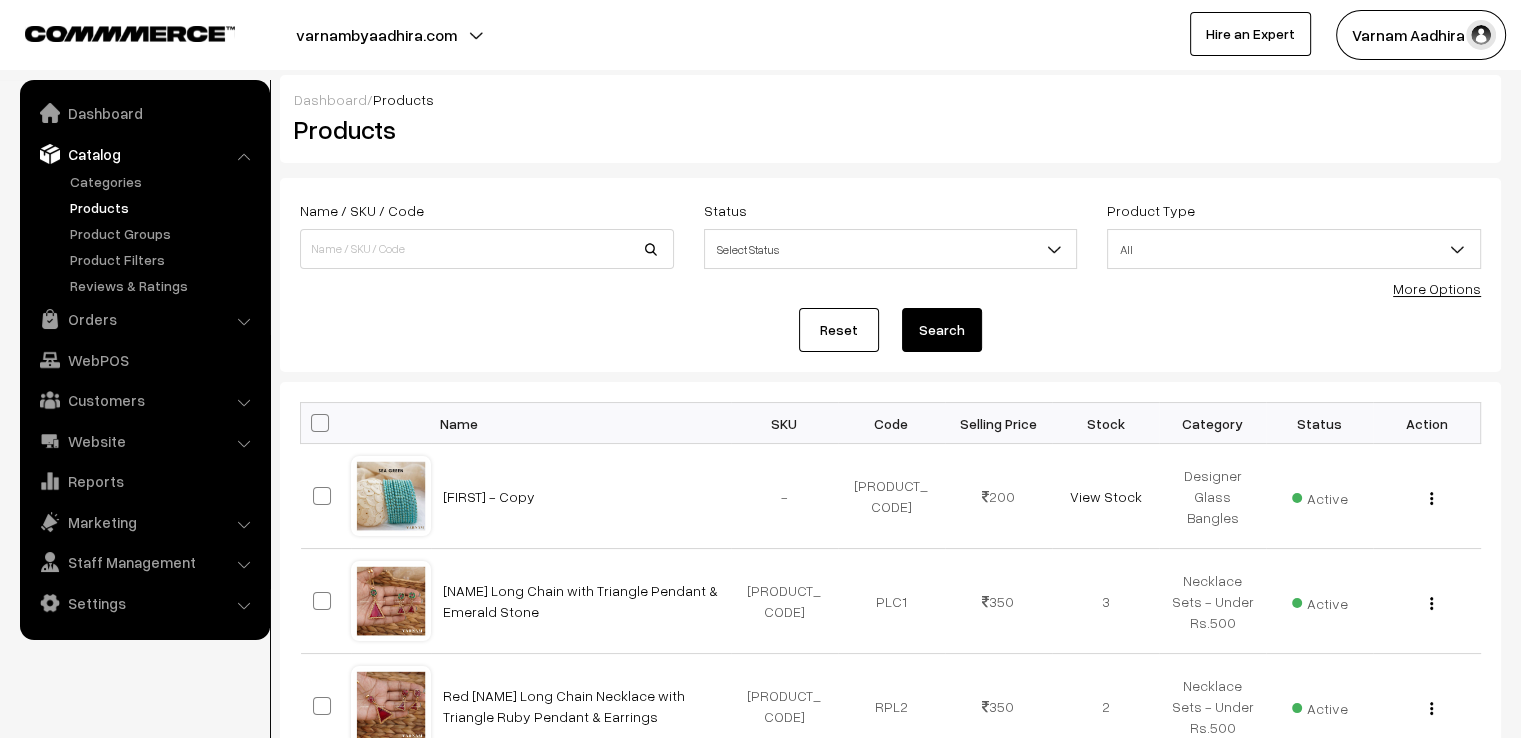 click on "Dashboard  /  Products
Products" at bounding box center (890, 119) 